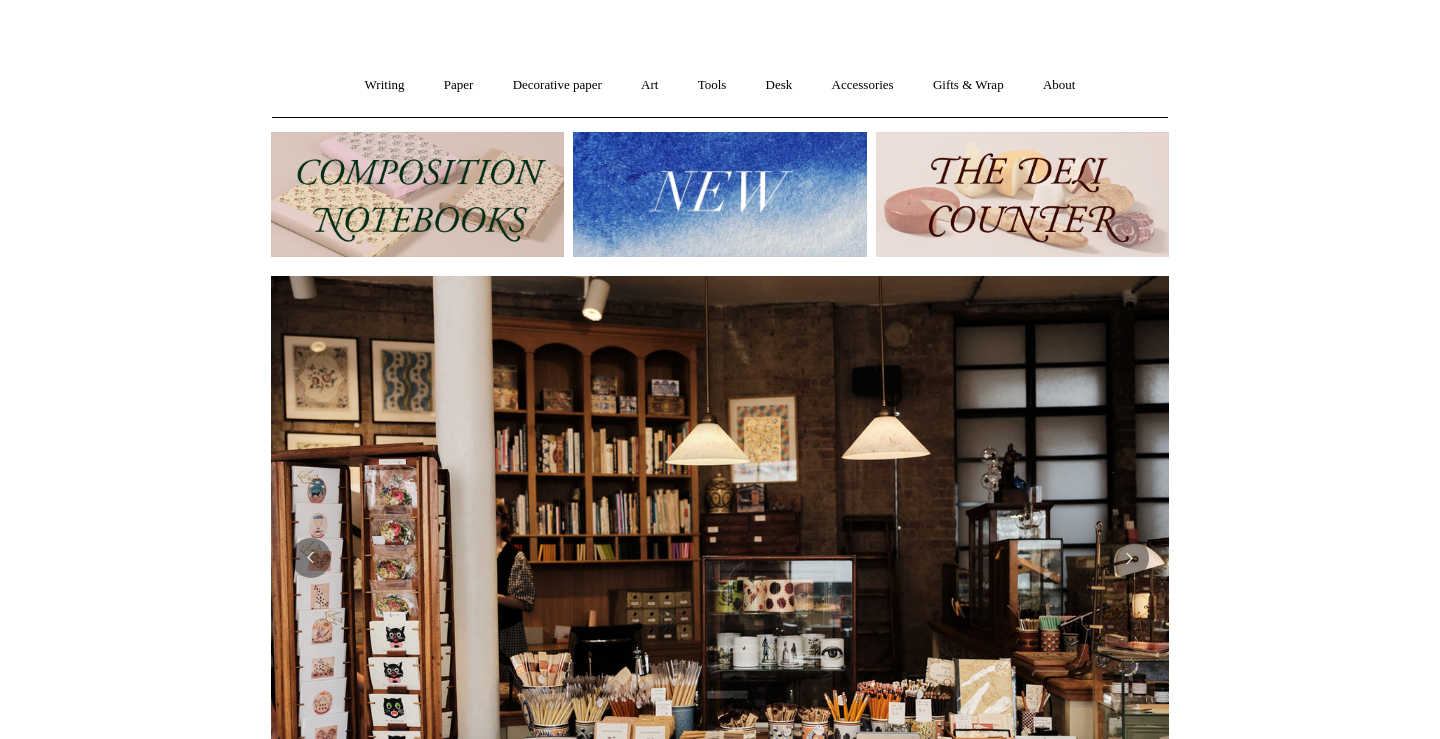 scroll, scrollTop: 277, scrollLeft: 0, axis: vertical 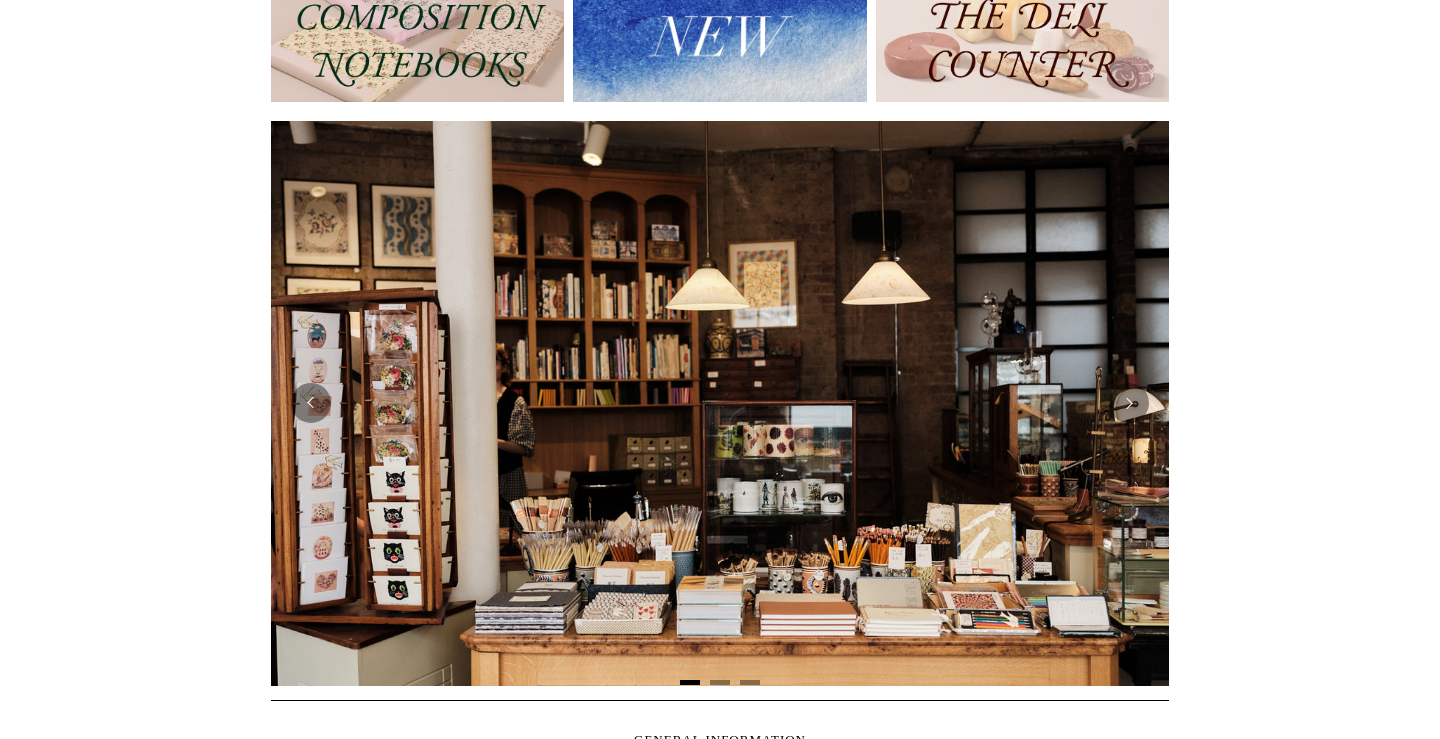 click at bounding box center [719, 39] 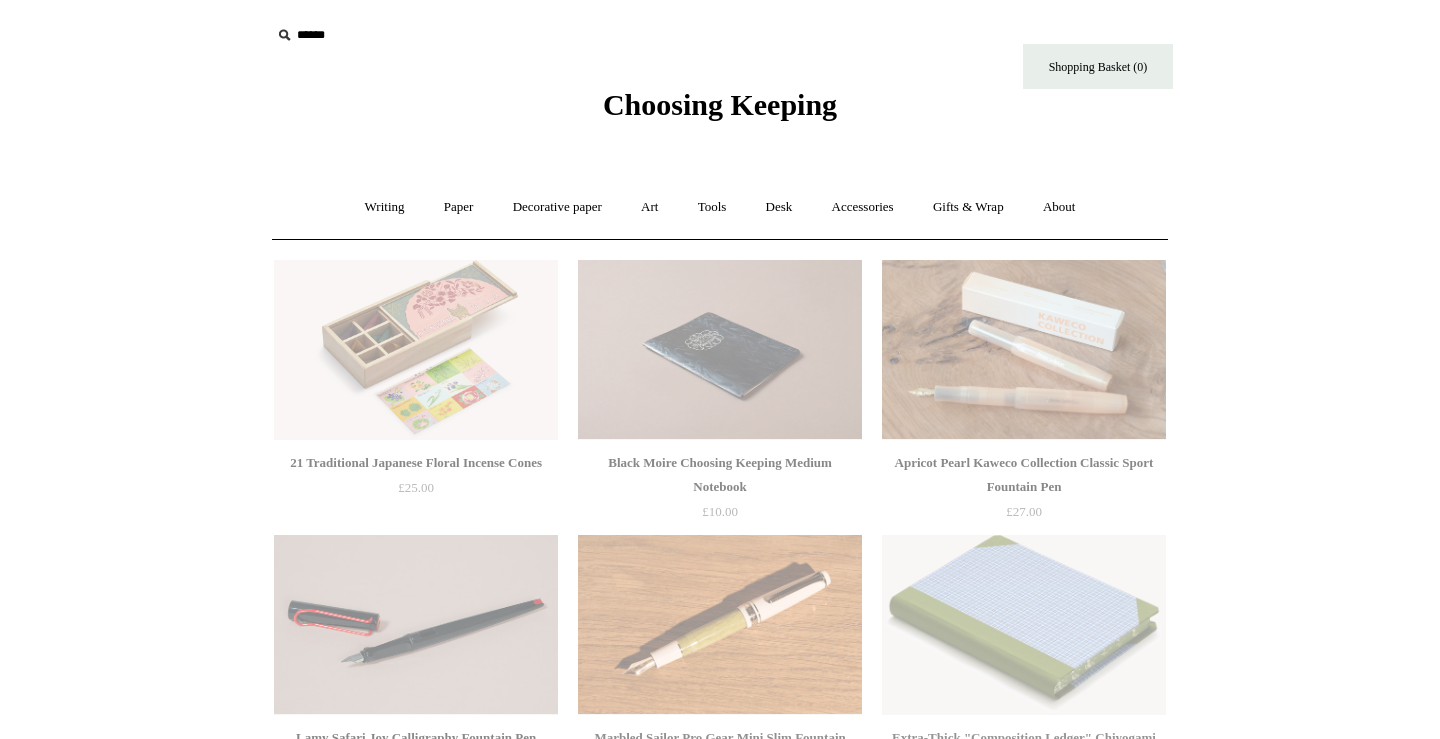 scroll, scrollTop: 0, scrollLeft: 0, axis: both 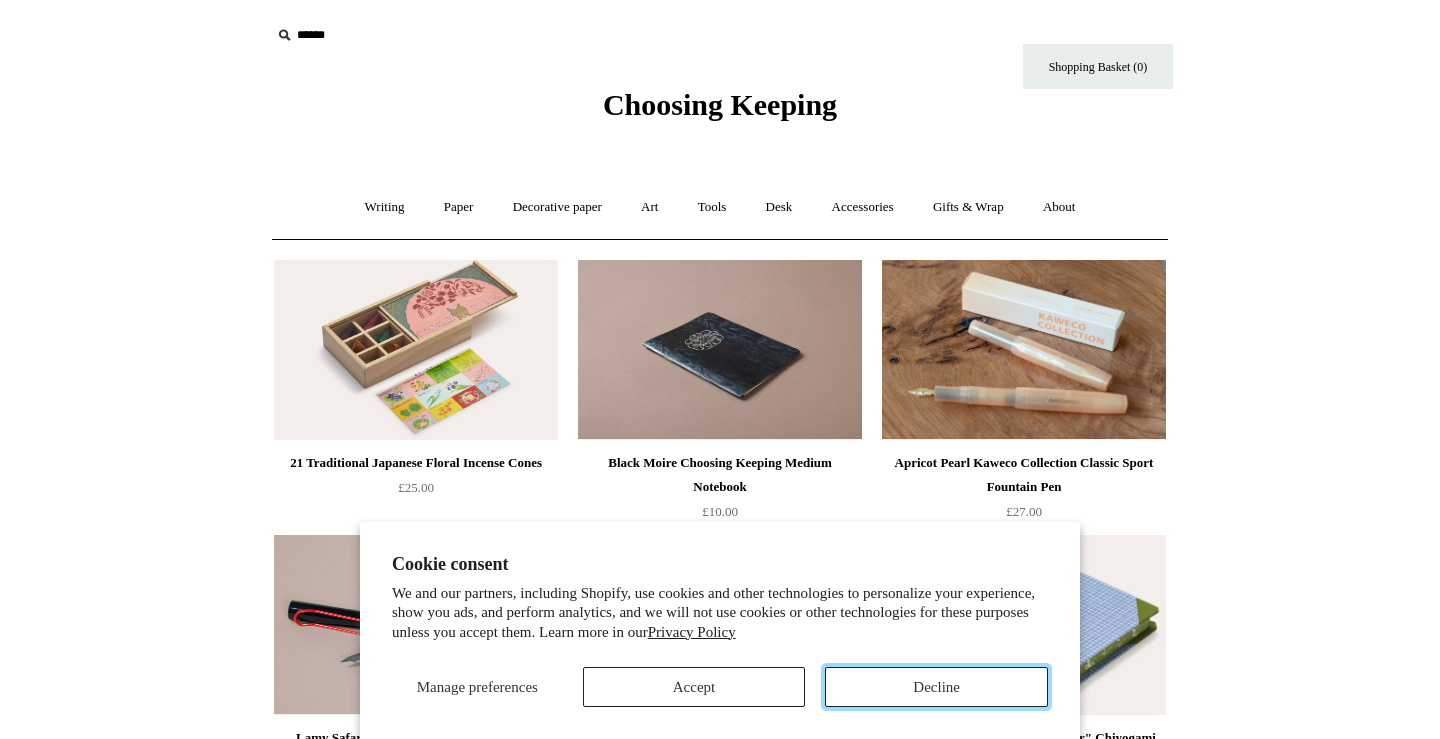 click on "Decline" at bounding box center (936, 687) 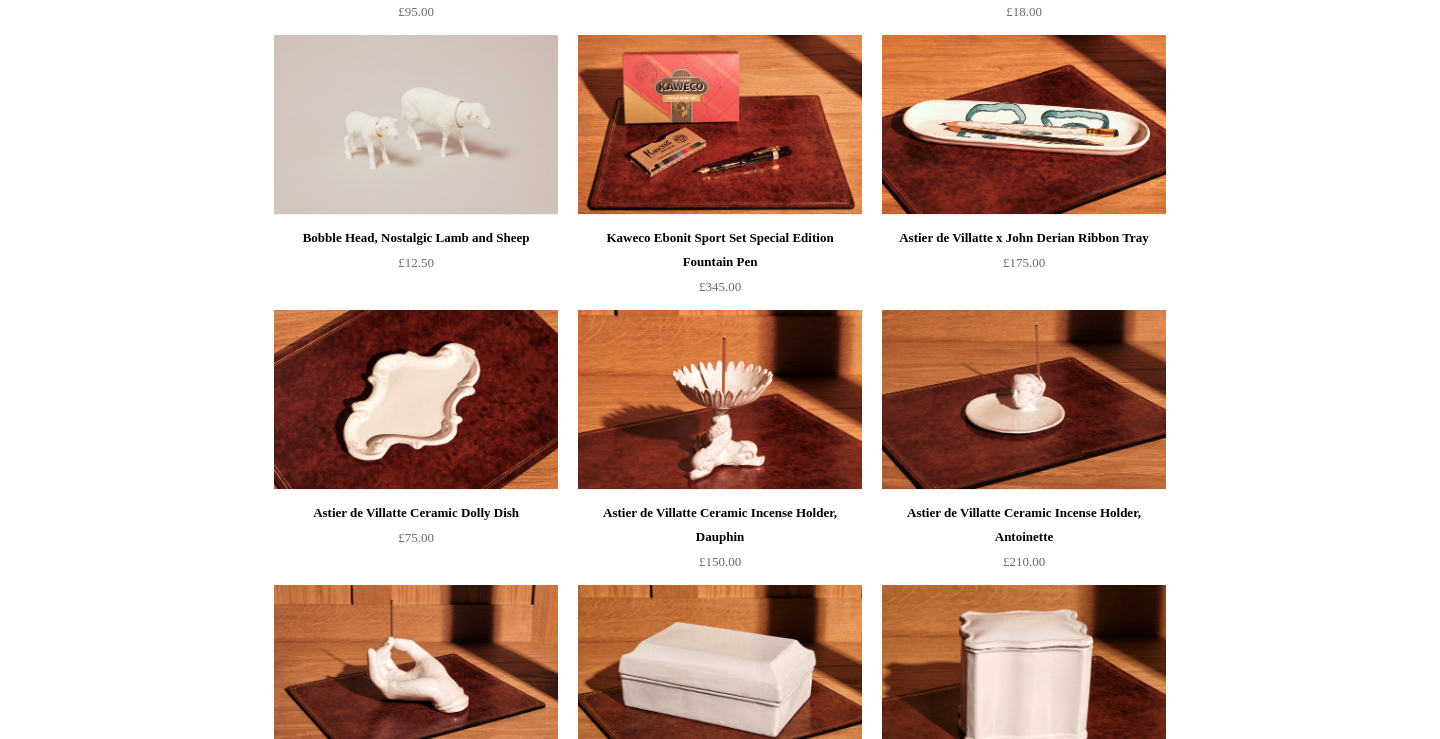 scroll, scrollTop: 0, scrollLeft: 0, axis: both 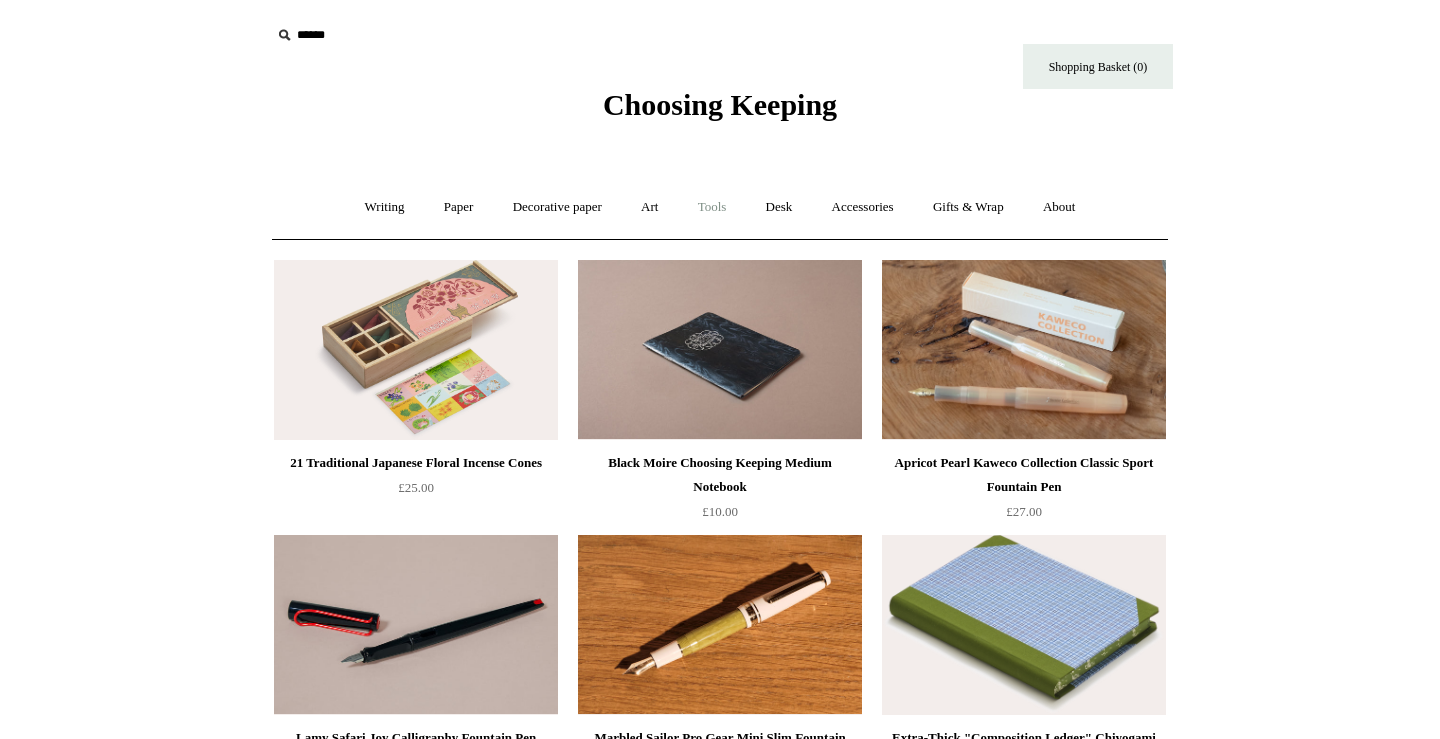 click on "Tools +" at bounding box center (712, 207) 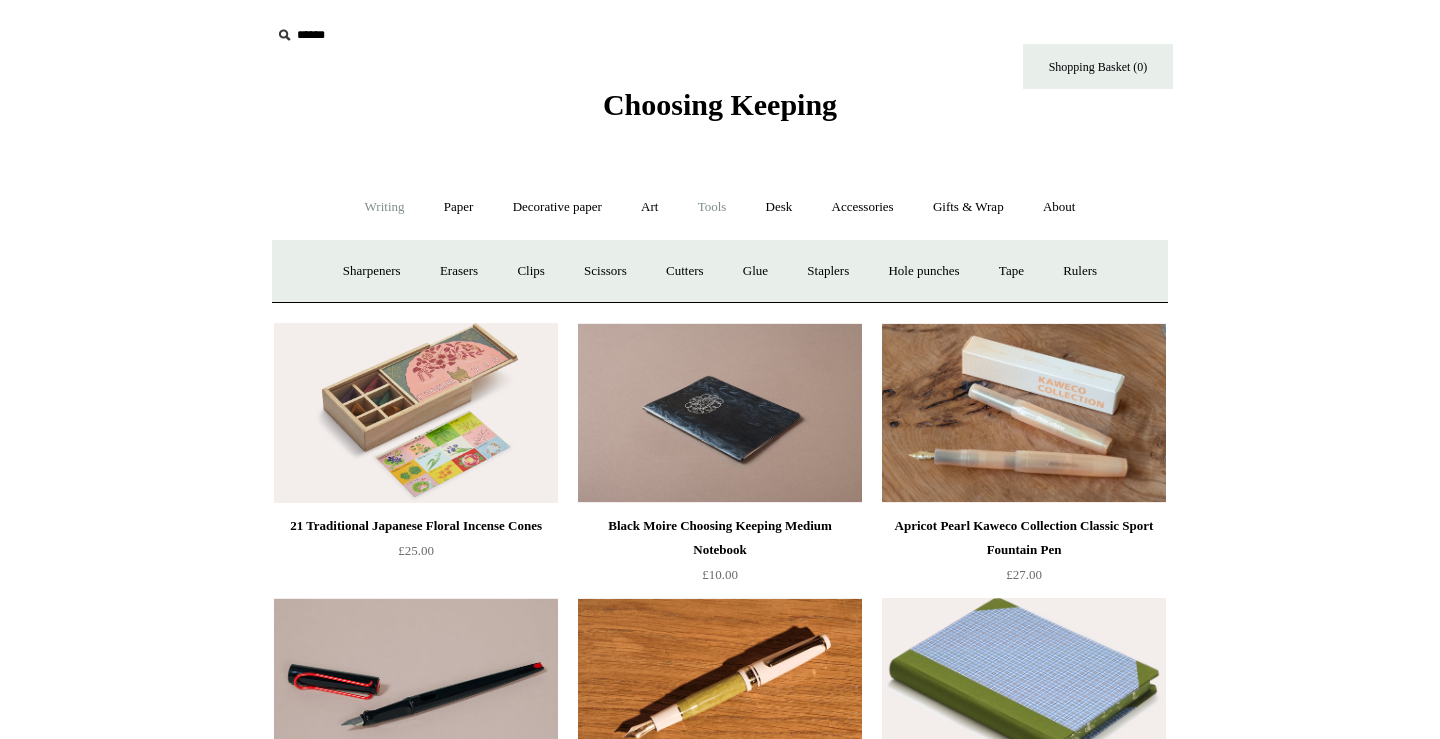 click on "Writing +" at bounding box center (385, 207) 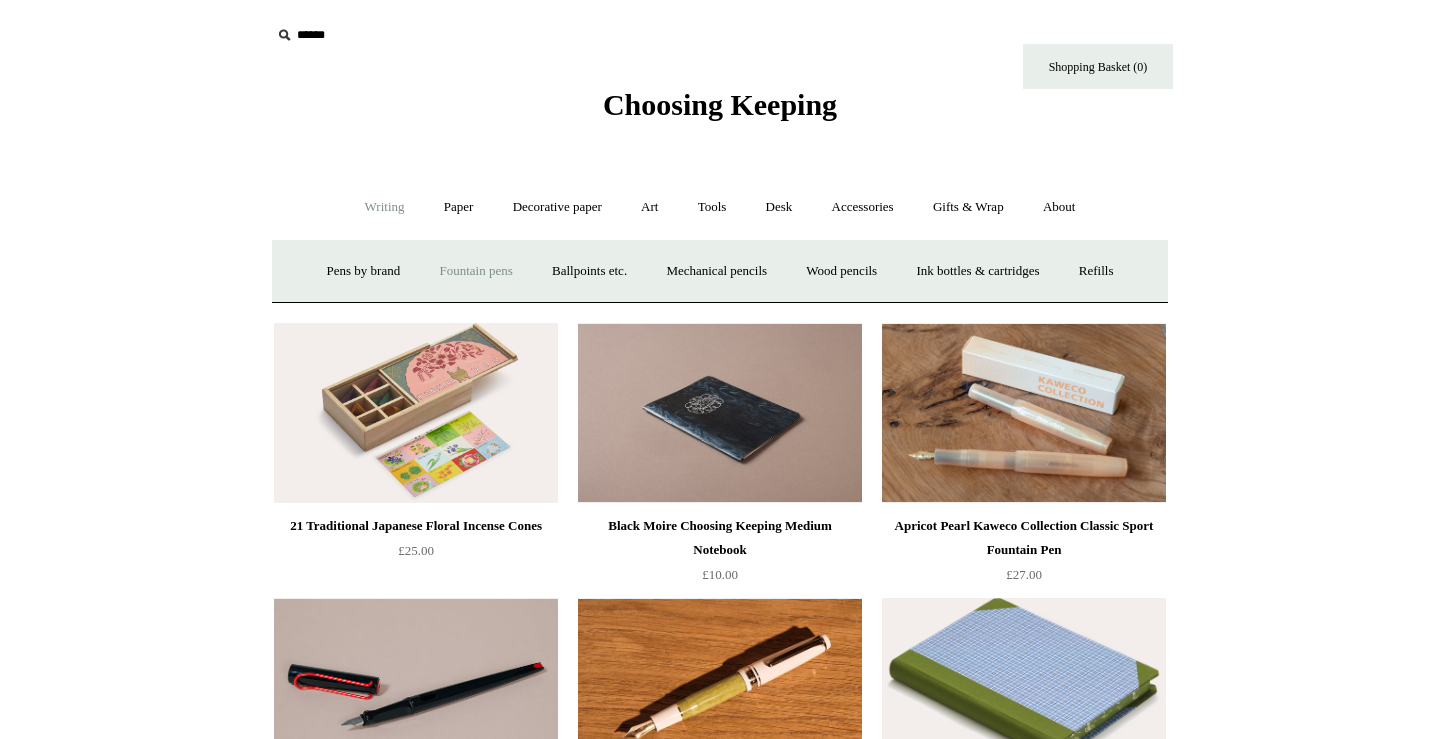 click on "Fountain pens +" at bounding box center [475, 271] 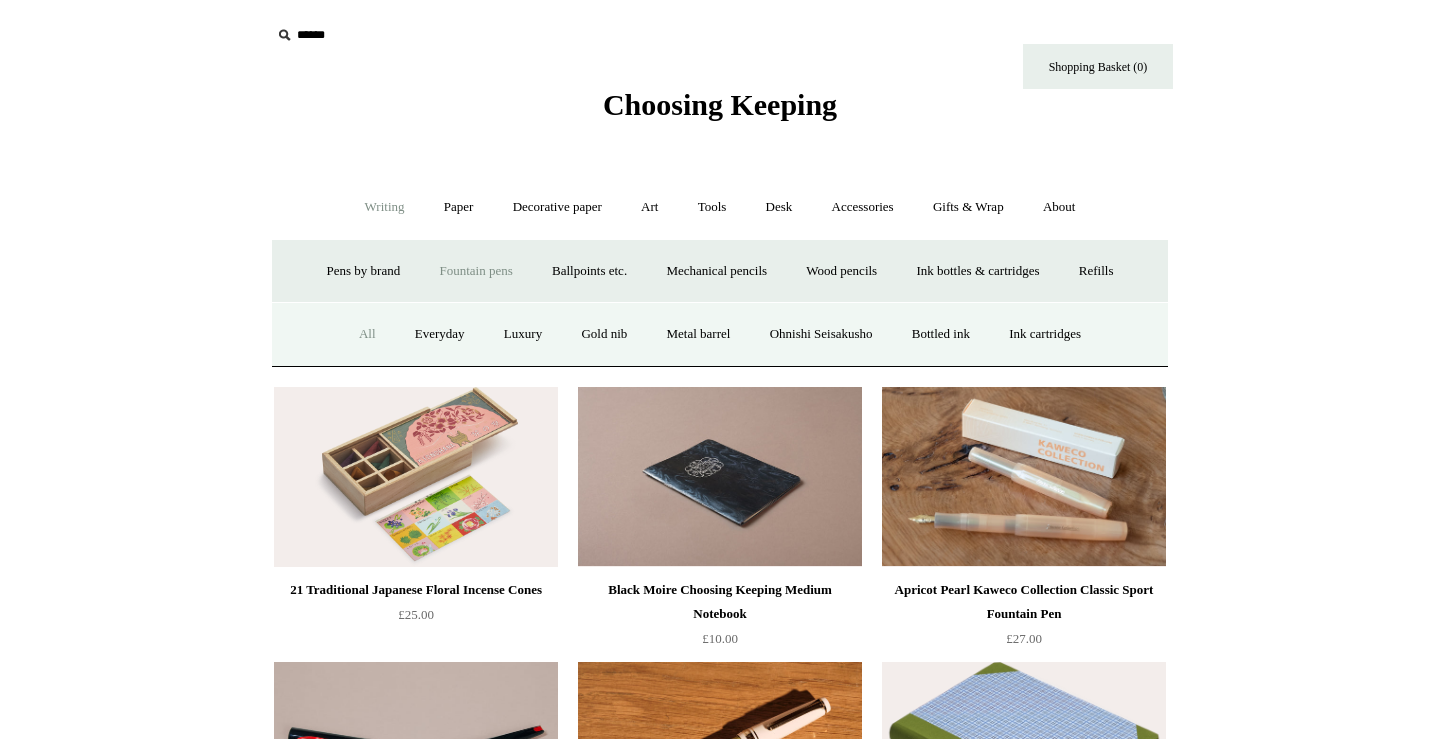 click on "All" at bounding box center (367, 334) 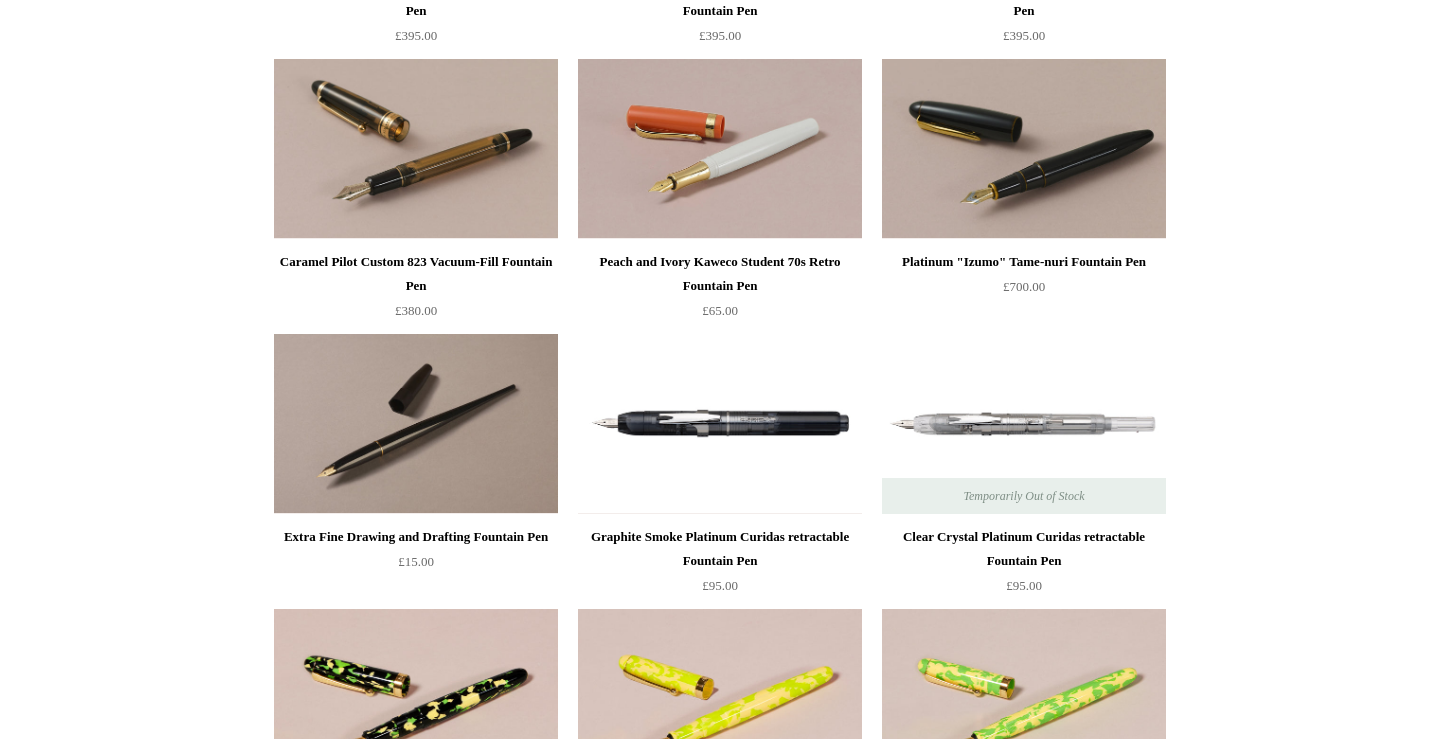 scroll, scrollTop: 4899, scrollLeft: 0, axis: vertical 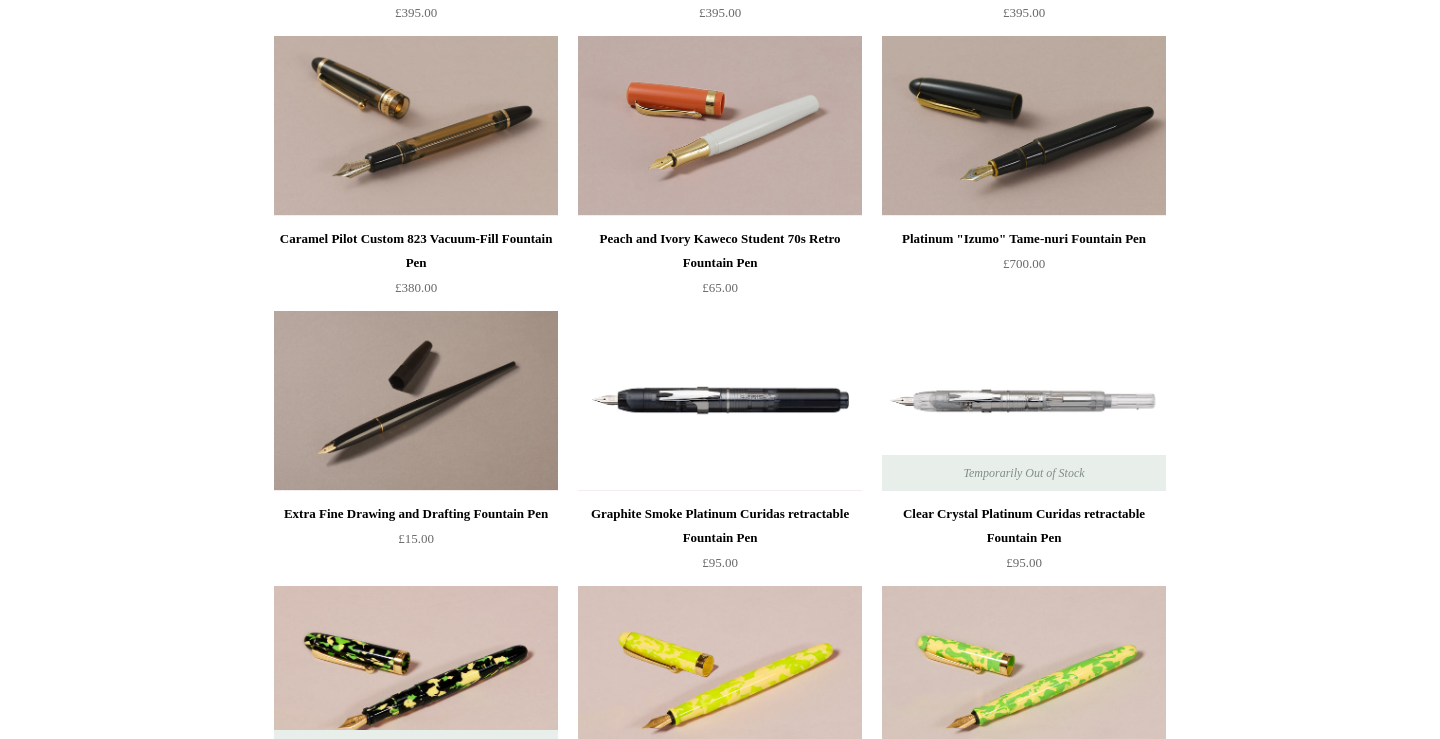 click at bounding box center (416, 401) 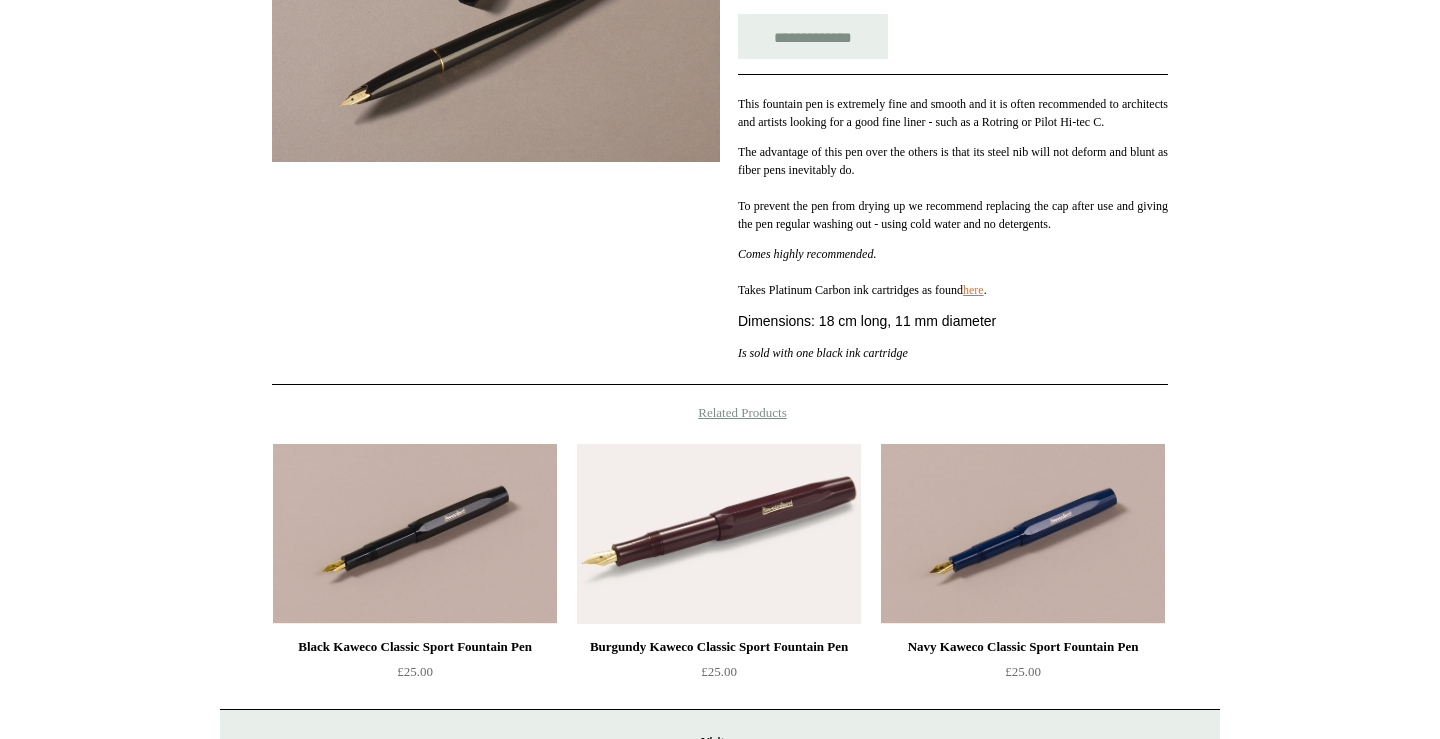 scroll, scrollTop: 427, scrollLeft: 0, axis: vertical 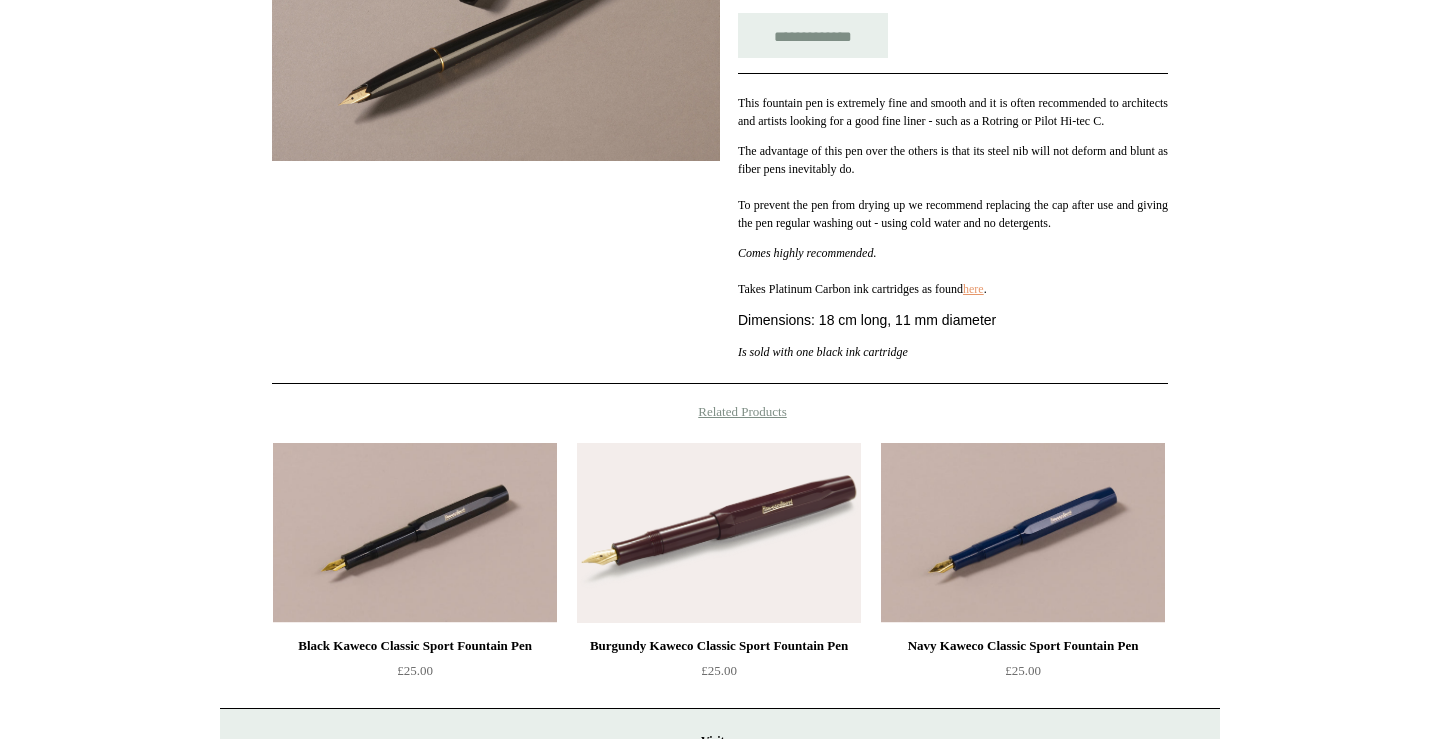 click on "here" at bounding box center (973, 289) 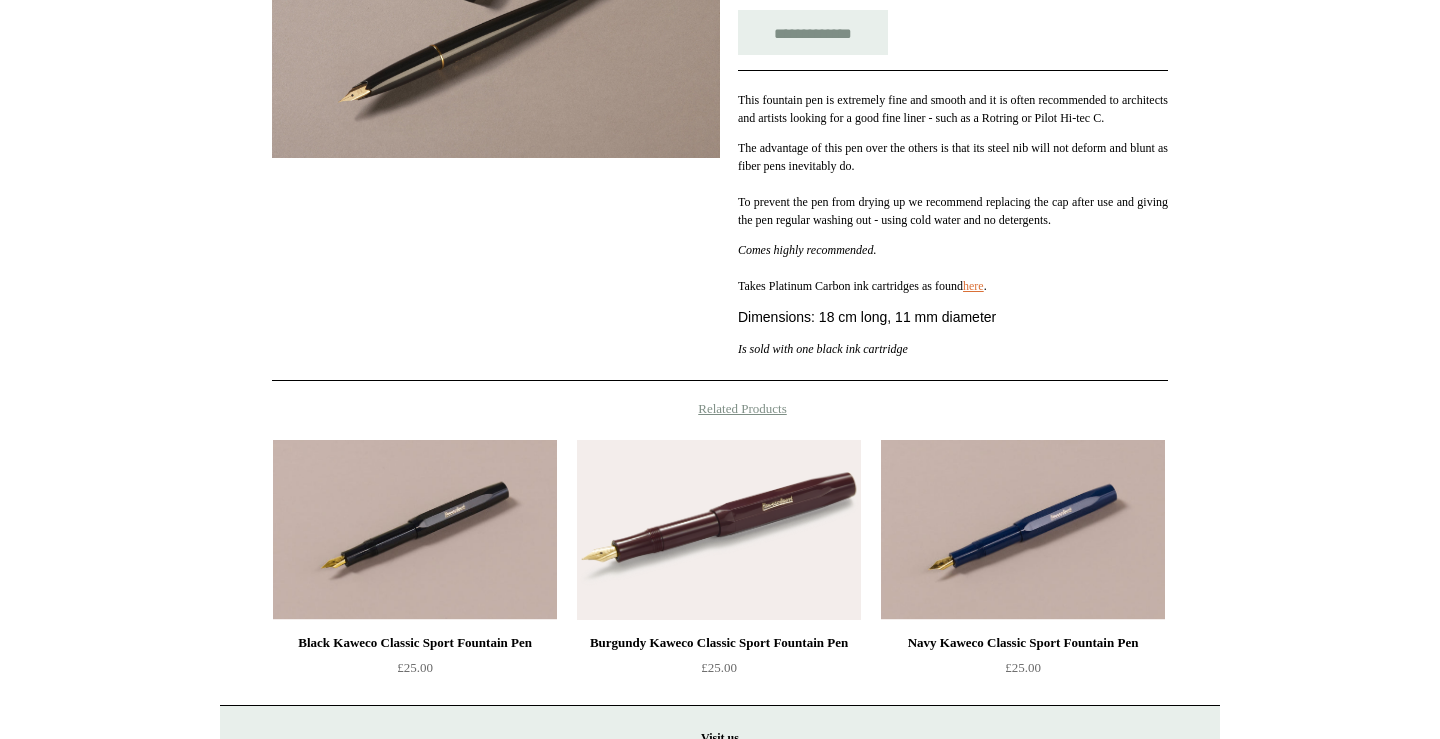 scroll, scrollTop: 0, scrollLeft: 0, axis: both 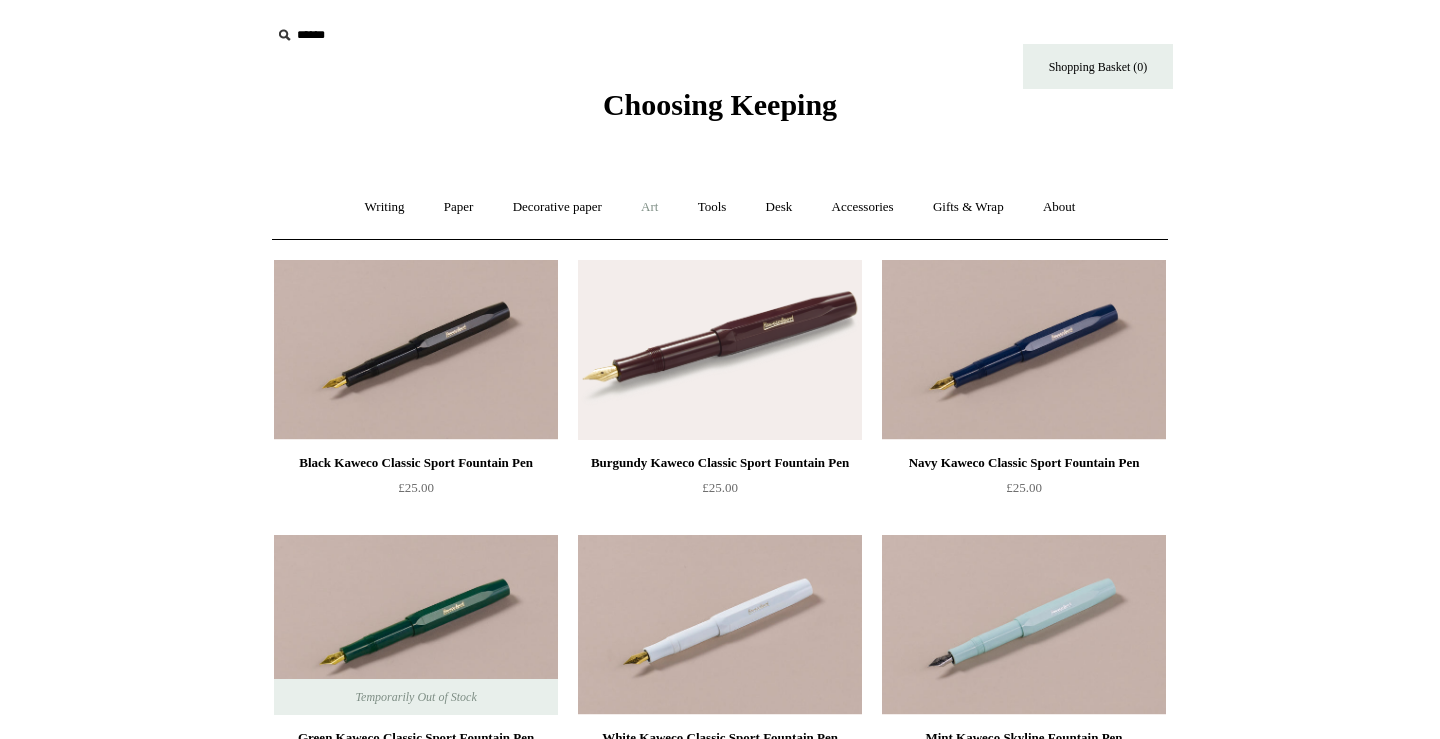 click on "Art +" at bounding box center (649, 207) 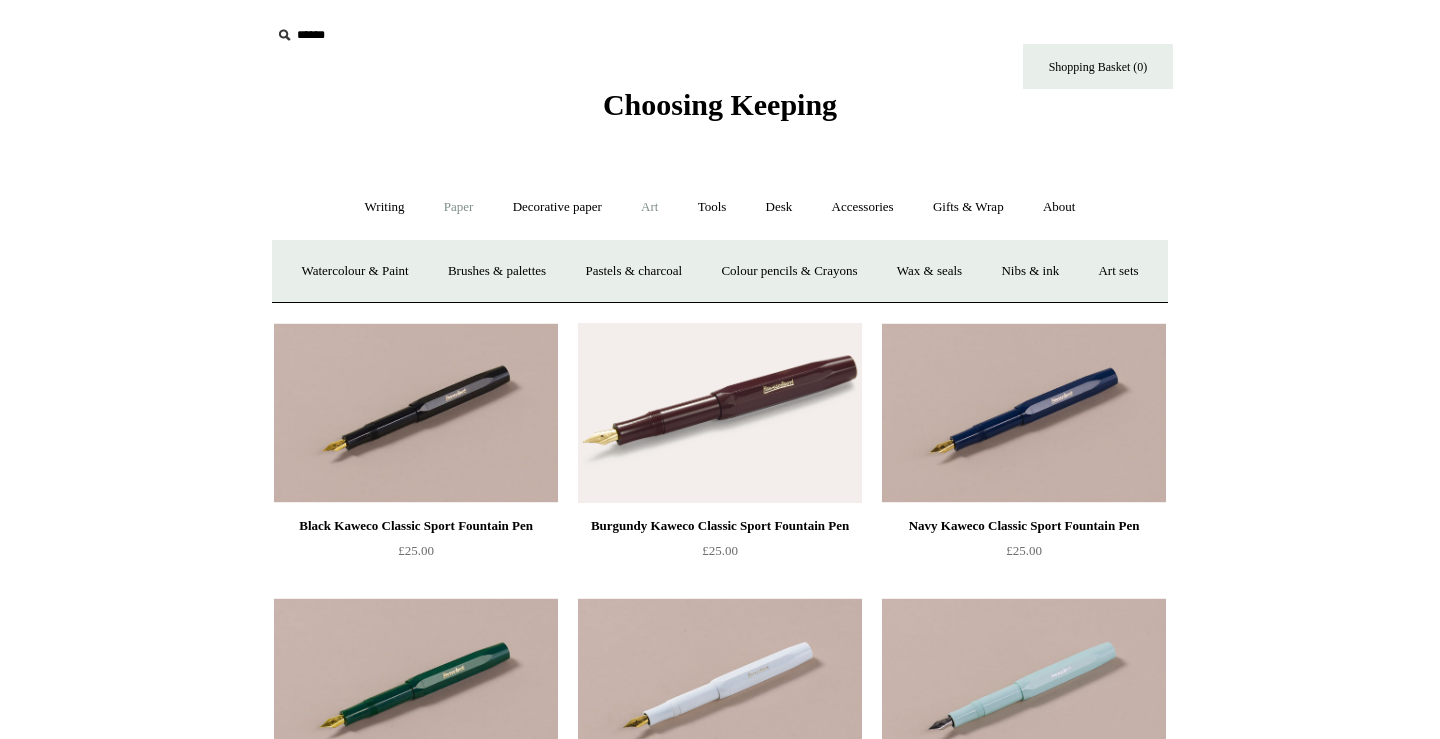 click on "Paper +" at bounding box center [459, 207] 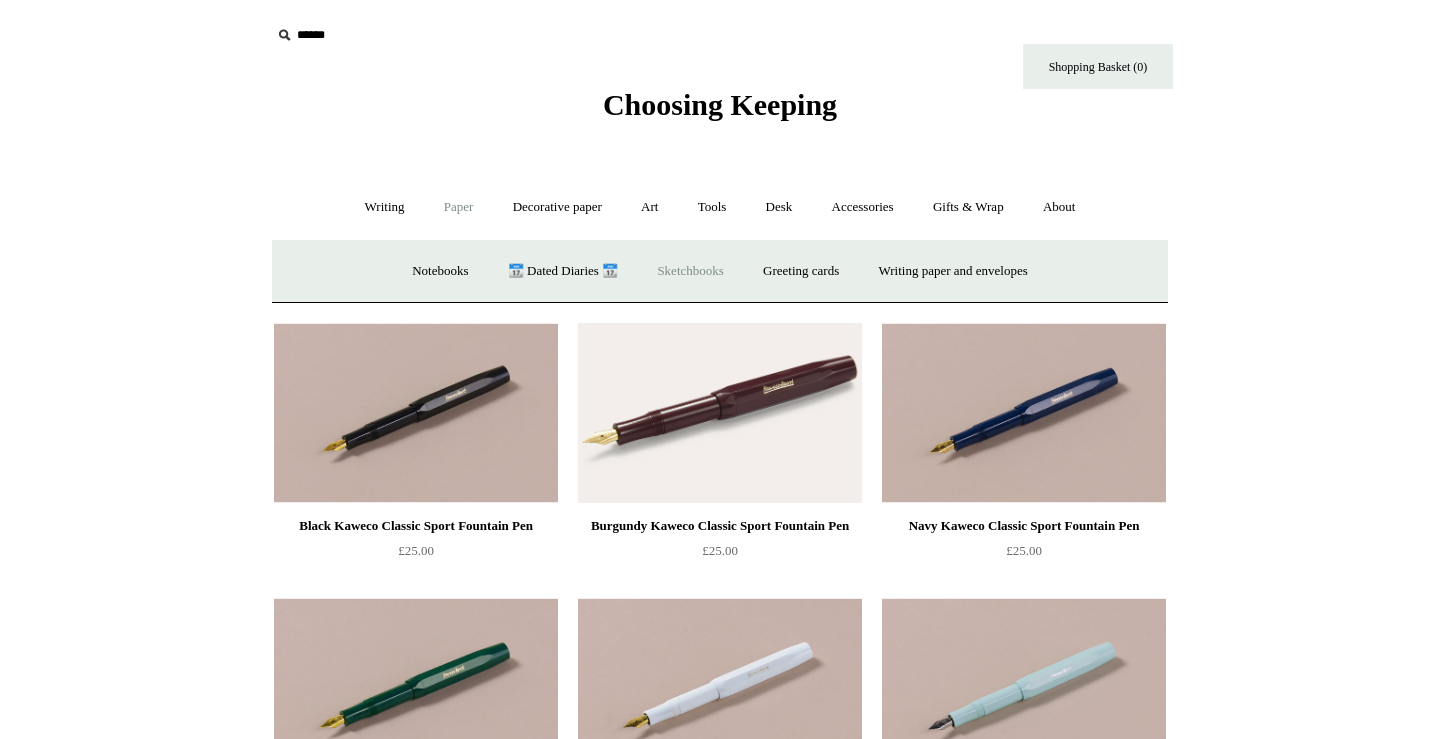 click on "Sketchbooks +" at bounding box center [690, 271] 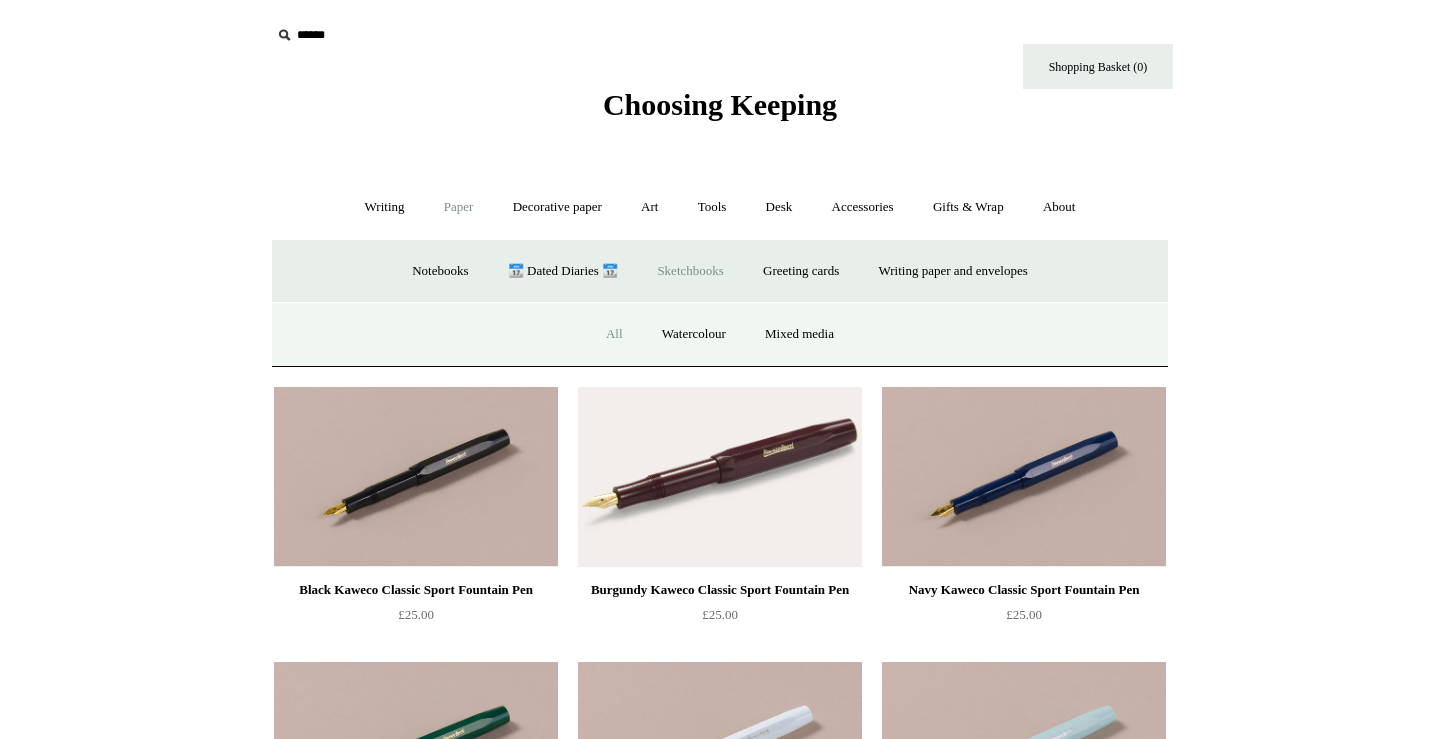 click on "All" at bounding box center [614, 334] 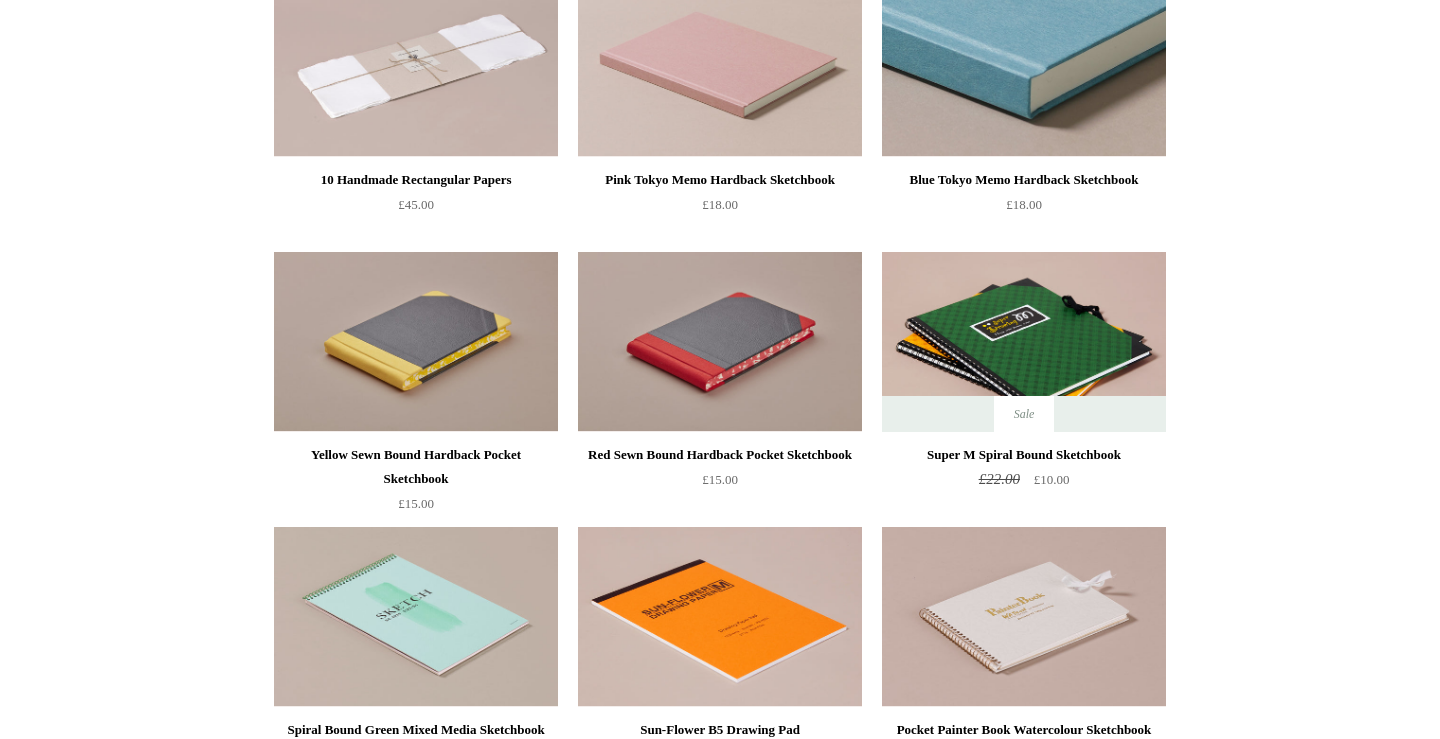 scroll, scrollTop: 1065, scrollLeft: 0, axis: vertical 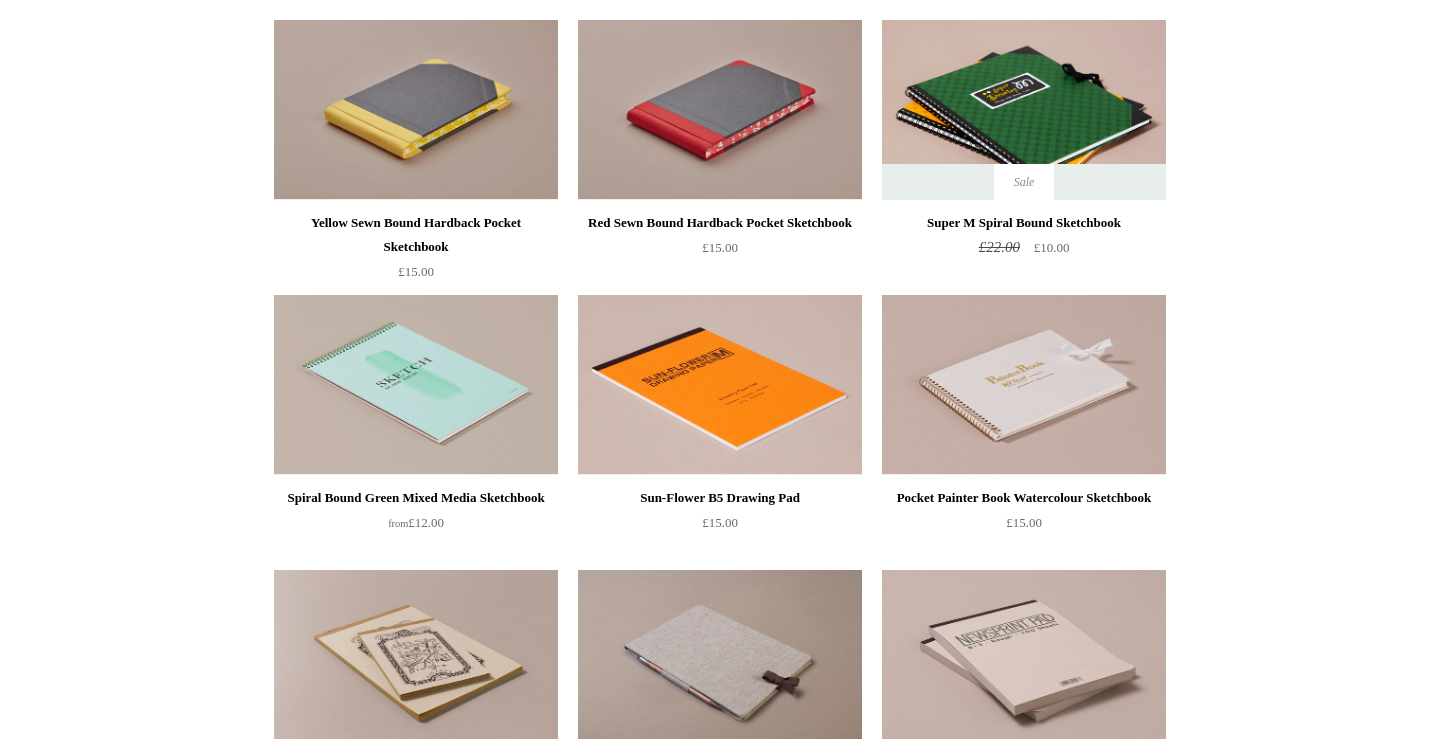 click on "Red Sewn Bound Hardback Pocket Sketchbook
£15.00" at bounding box center (720, 156) 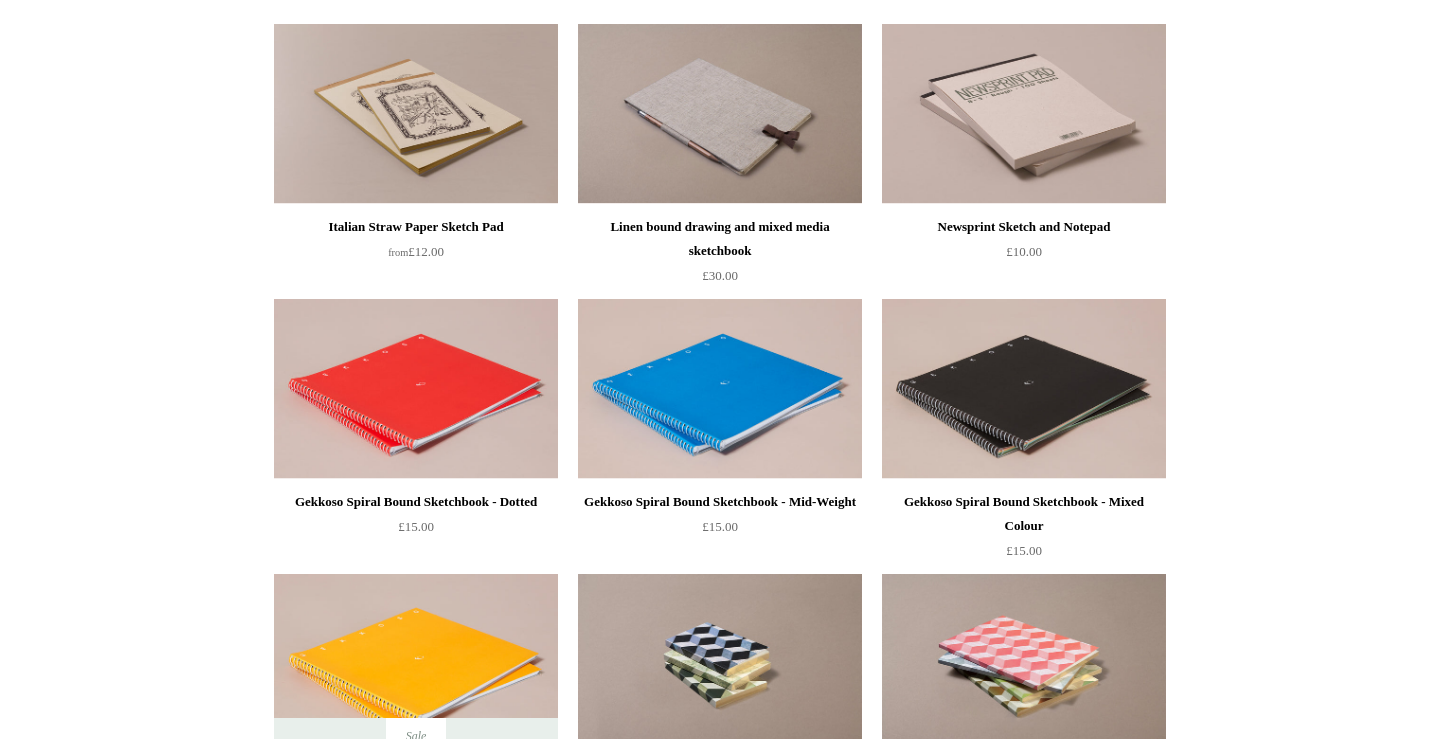 scroll, scrollTop: 0, scrollLeft: 0, axis: both 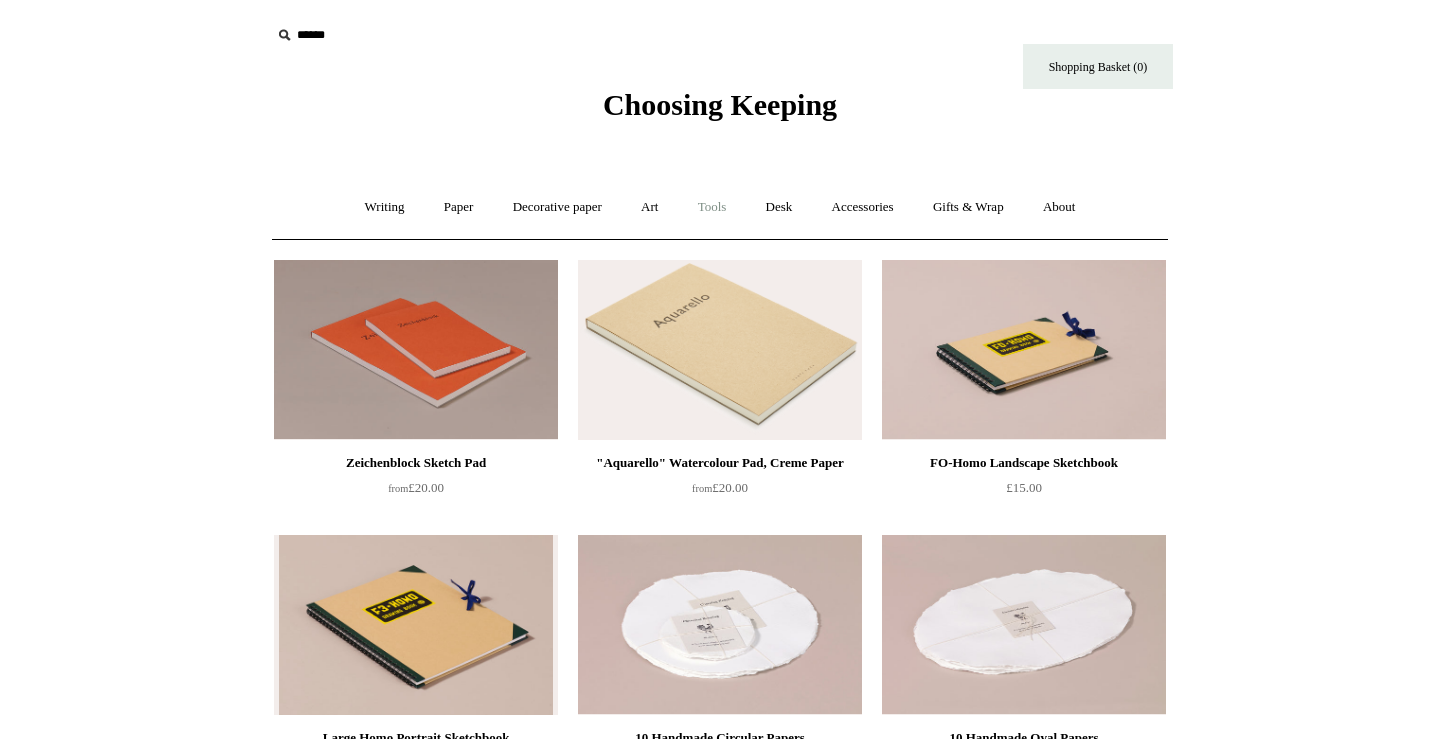 click on "Tools +" at bounding box center [712, 207] 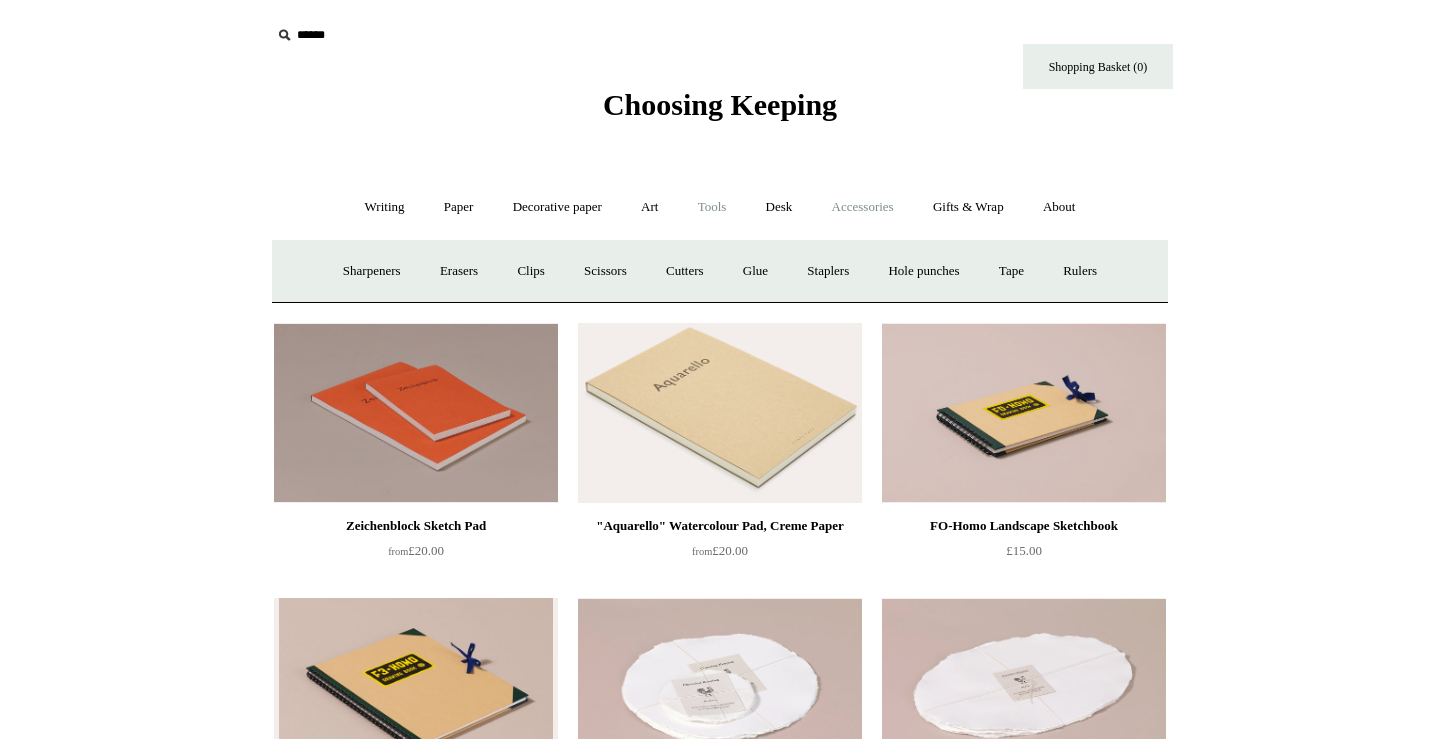 click on "Accessories +" at bounding box center (863, 207) 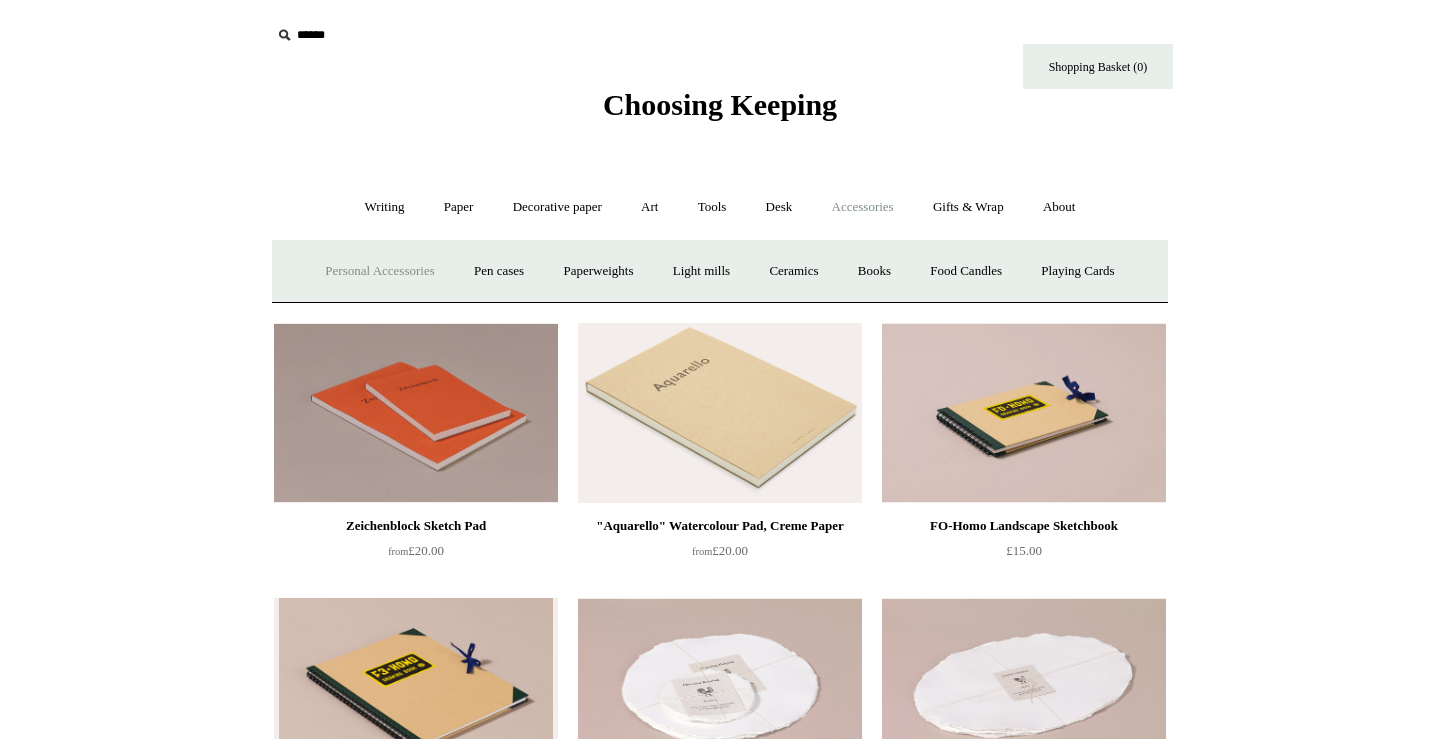 click on "Personal Accessories +" at bounding box center [379, 271] 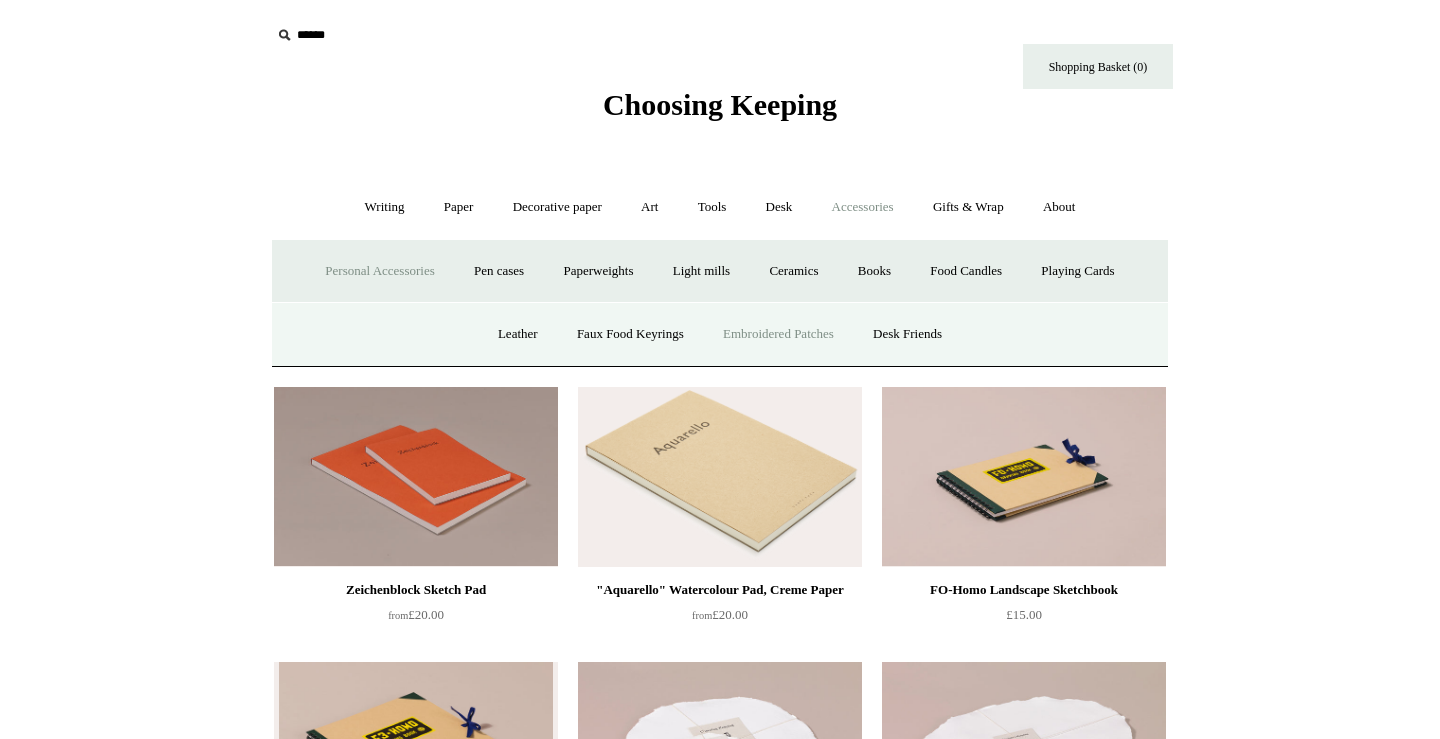 click on "Embroidered Patches" at bounding box center (778, 334) 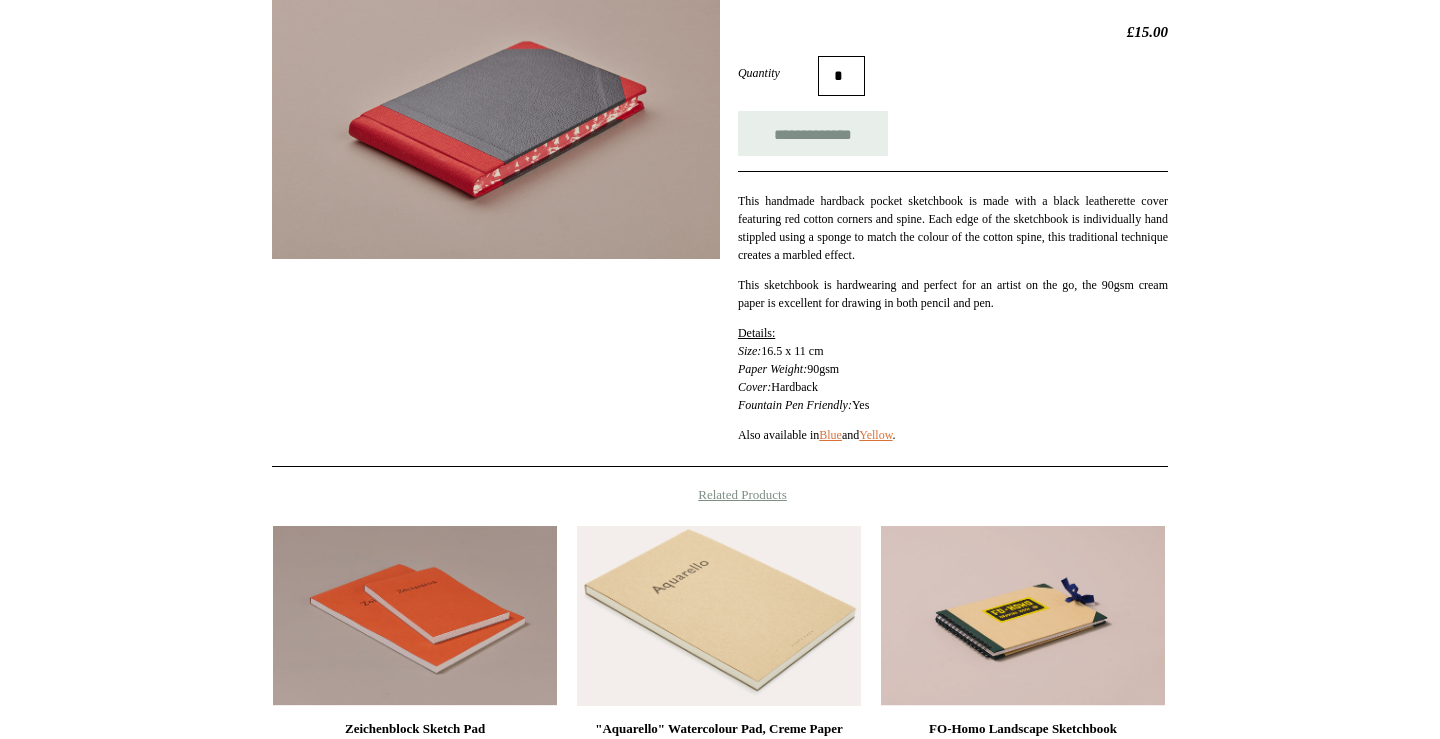 scroll, scrollTop: 330, scrollLeft: 0, axis: vertical 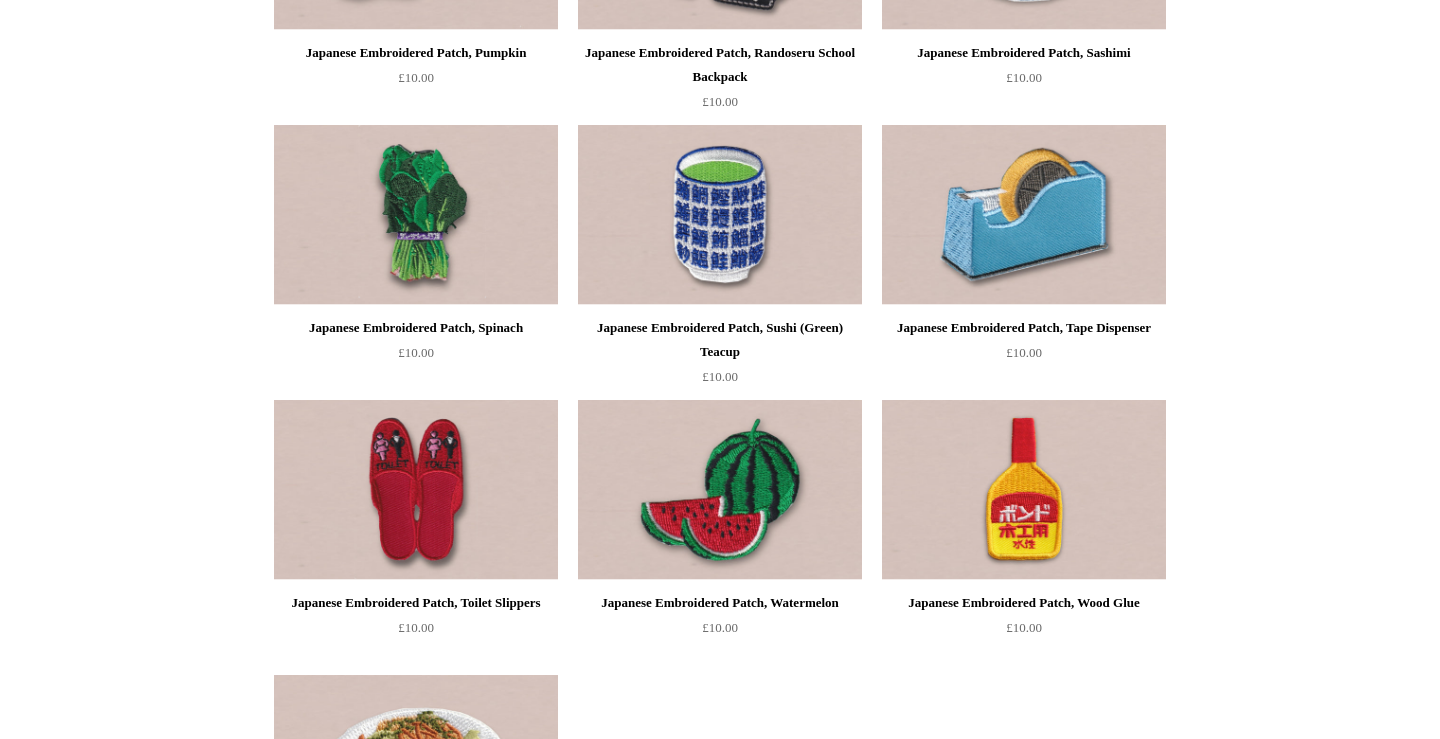 click at bounding box center [720, 215] 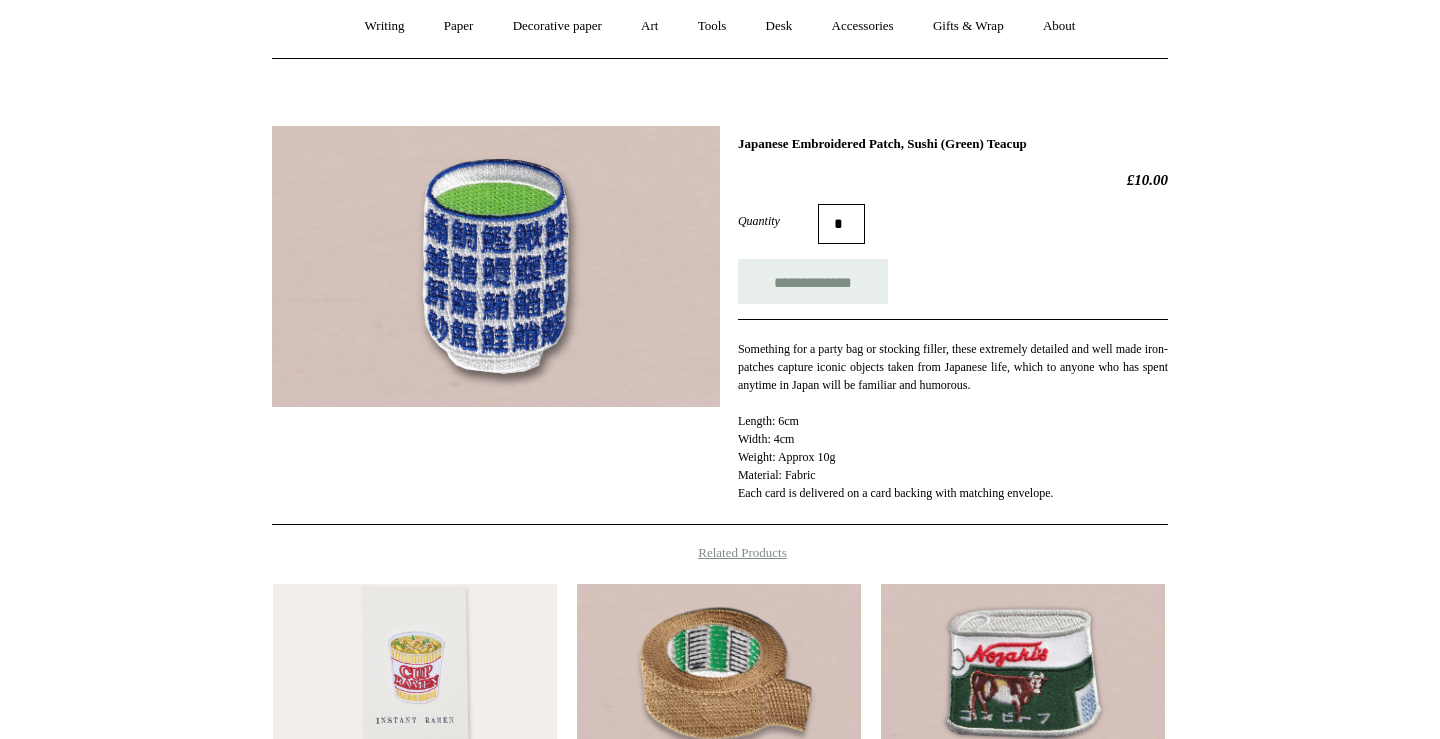 scroll, scrollTop: 595, scrollLeft: 0, axis: vertical 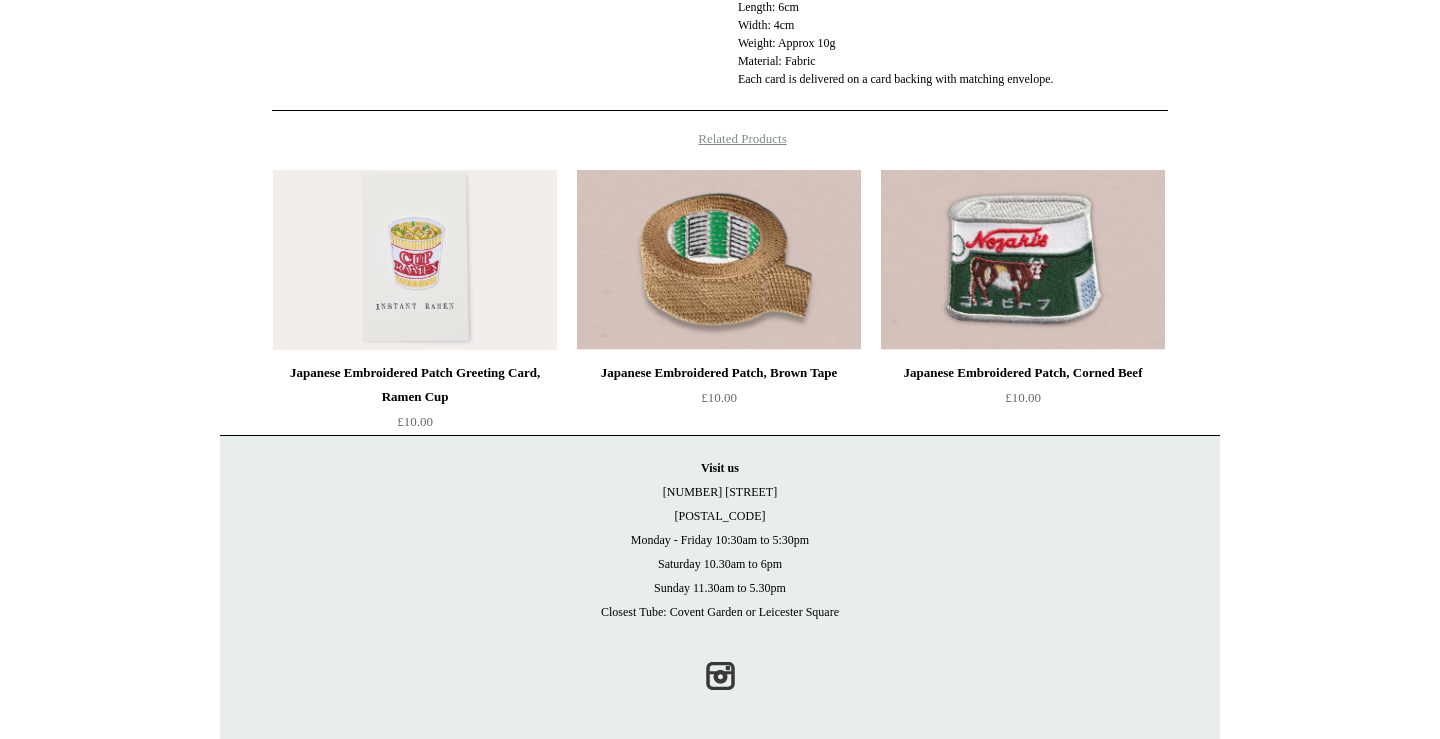 click at bounding box center [719, 260] 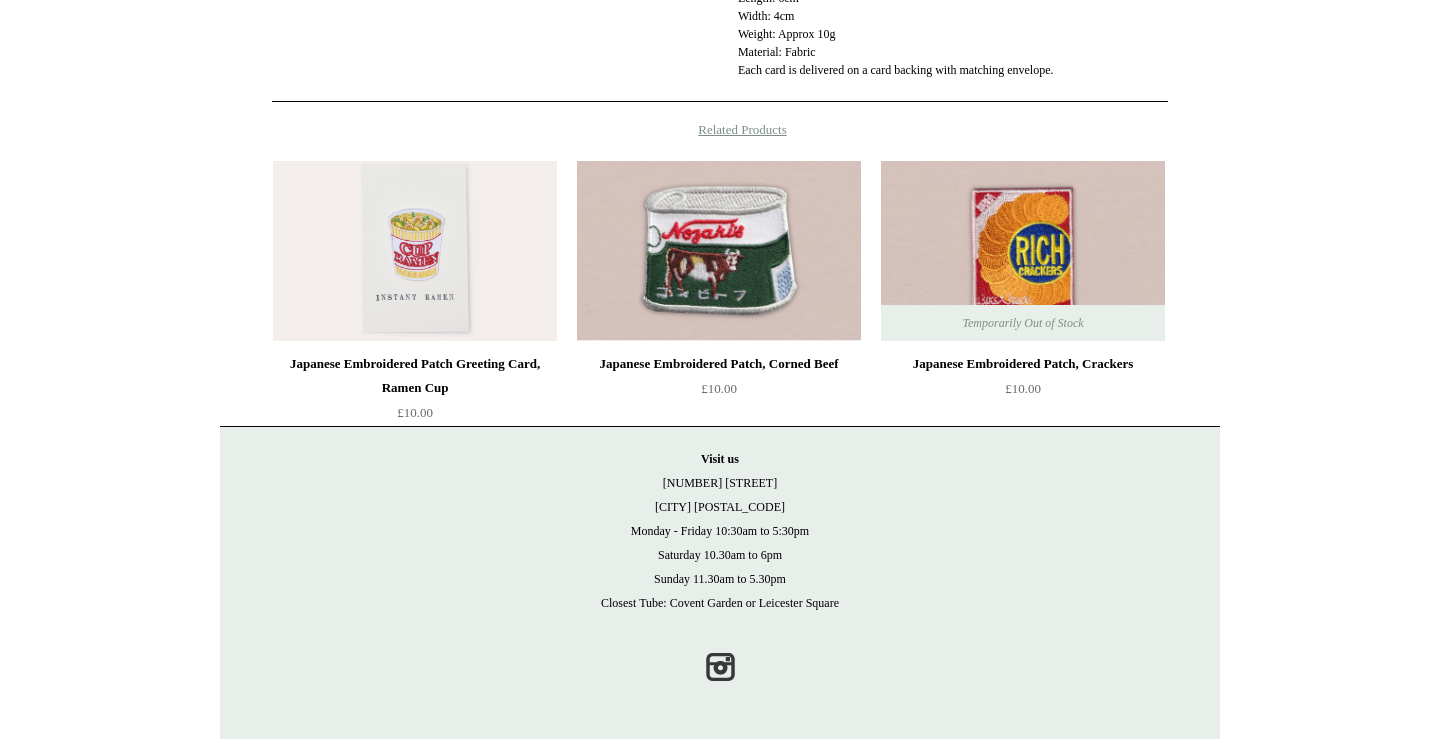 scroll, scrollTop: 0, scrollLeft: 0, axis: both 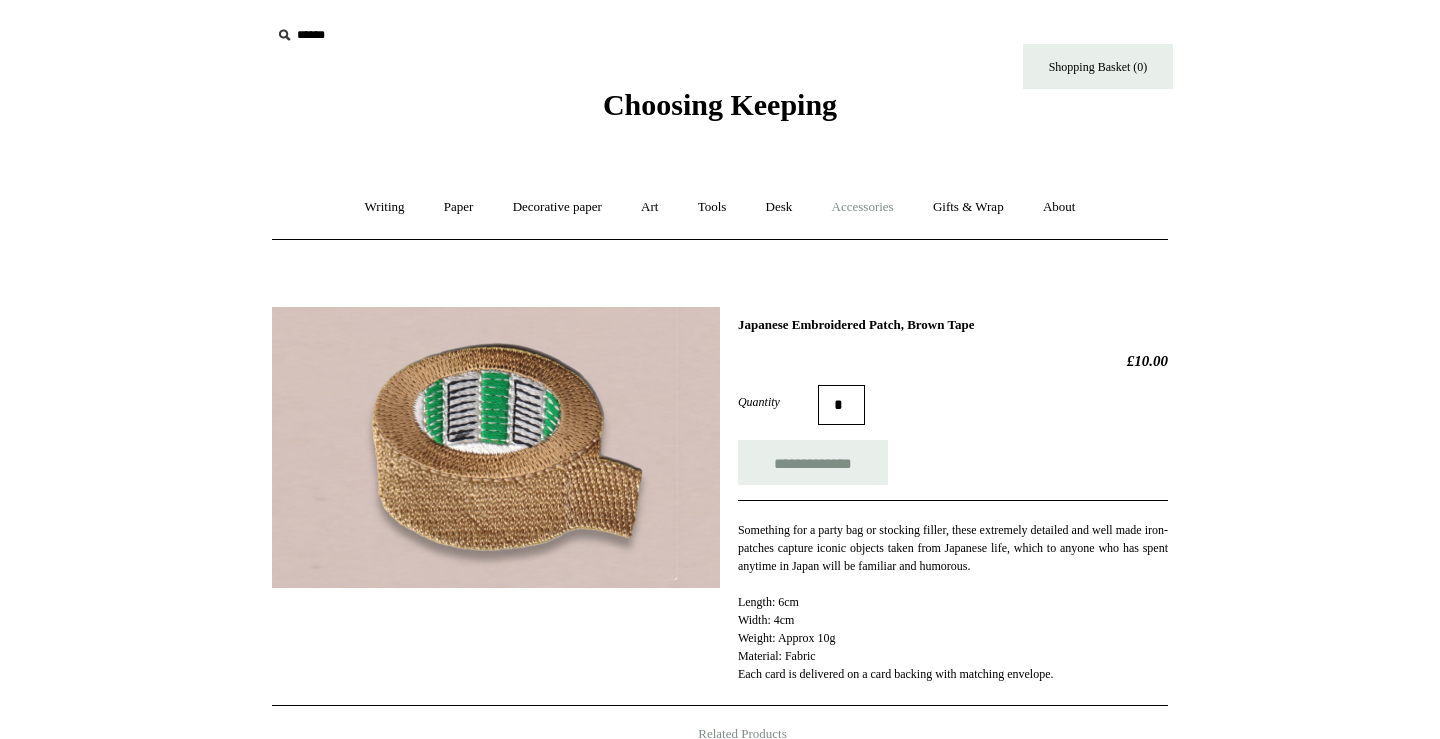 click on "Accessories +" at bounding box center [863, 207] 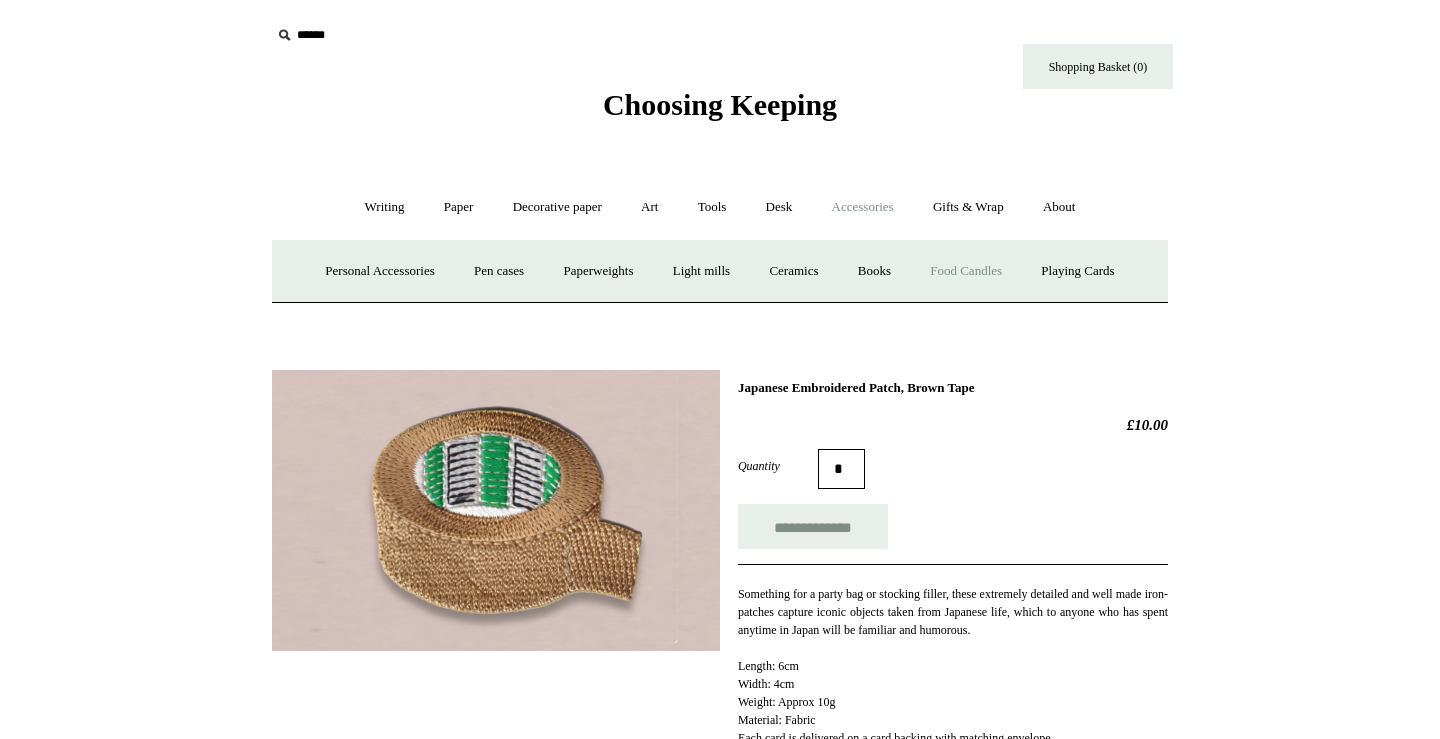 click on "Food Candles" at bounding box center [966, 271] 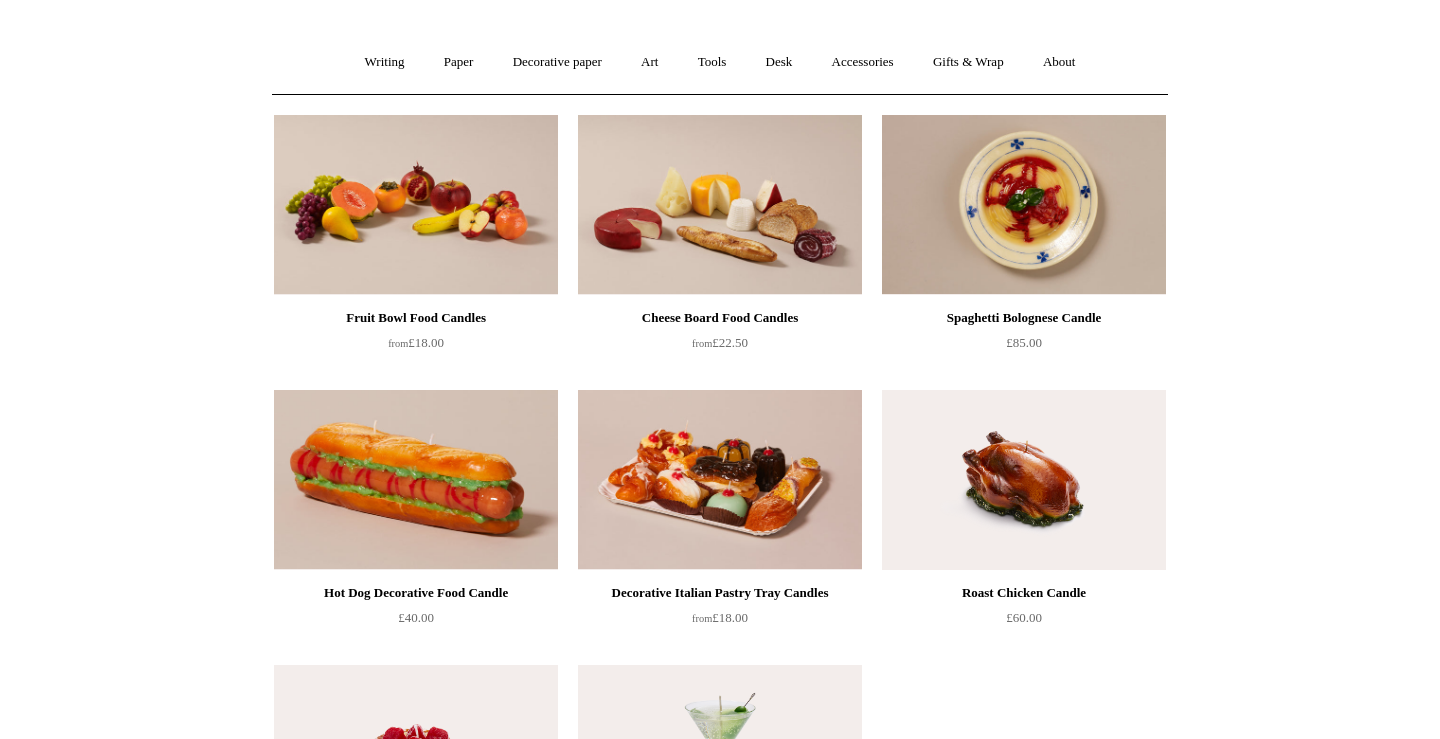 scroll, scrollTop: 143, scrollLeft: 0, axis: vertical 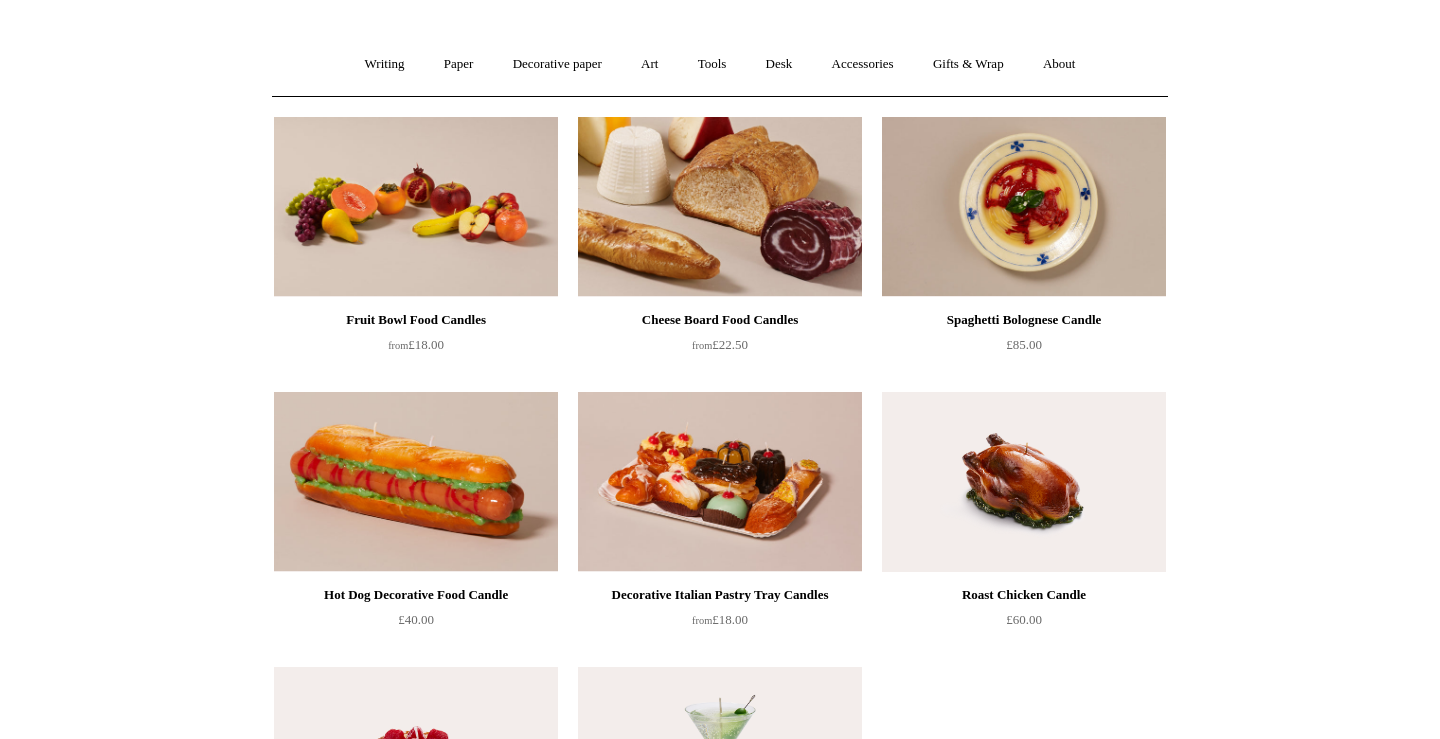 click at bounding box center [720, 207] 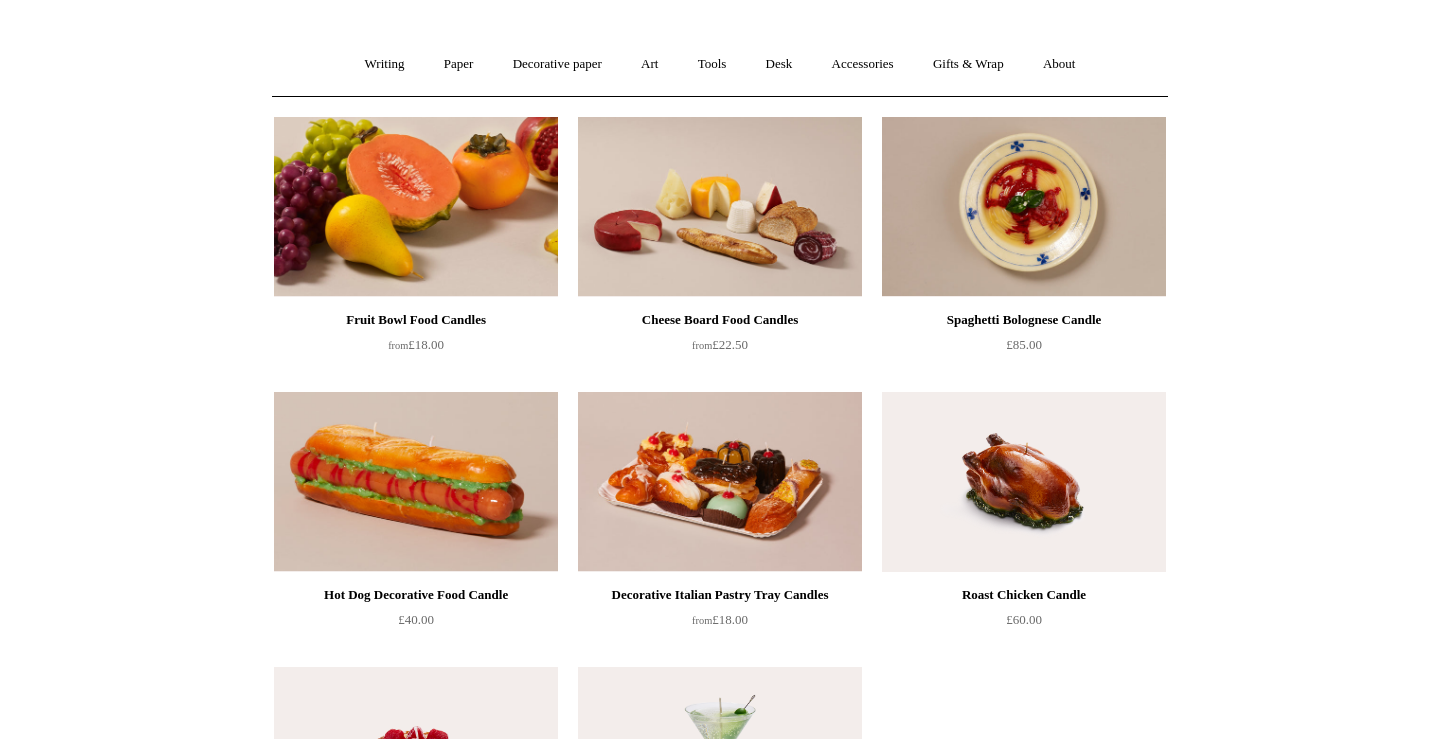 click at bounding box center [416, 207] 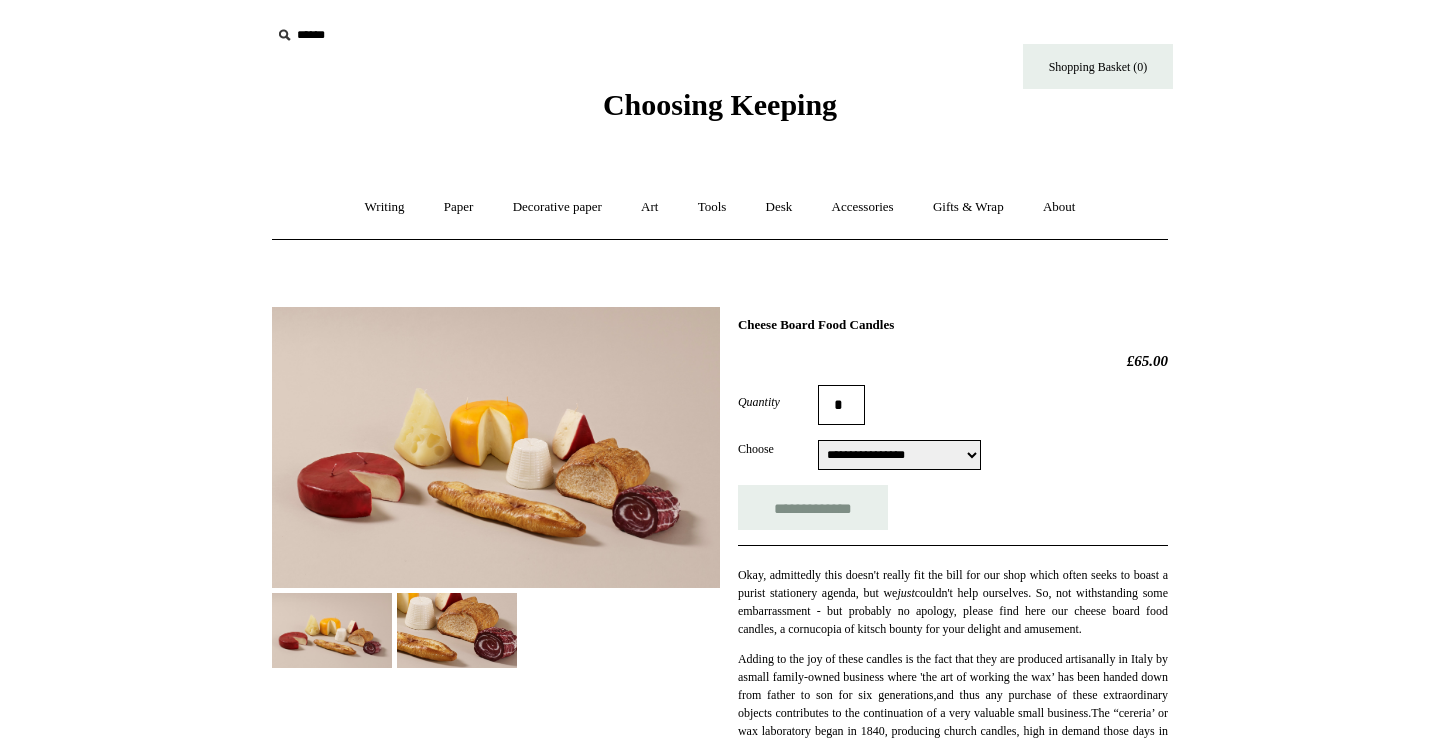 scroll, scrollTop: 0, scrollLeft: 0, axis: both 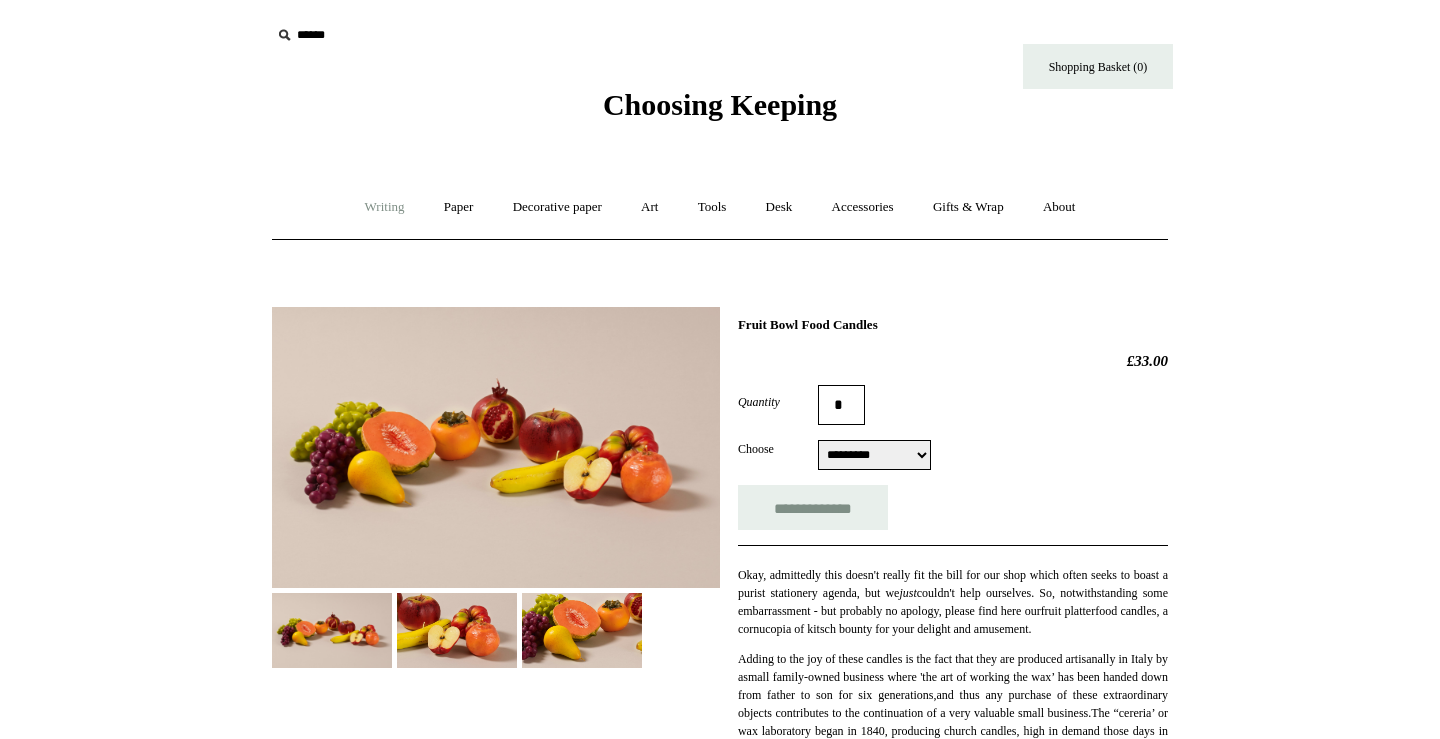 click on "Writing +" at bounding box center (385, 207) 